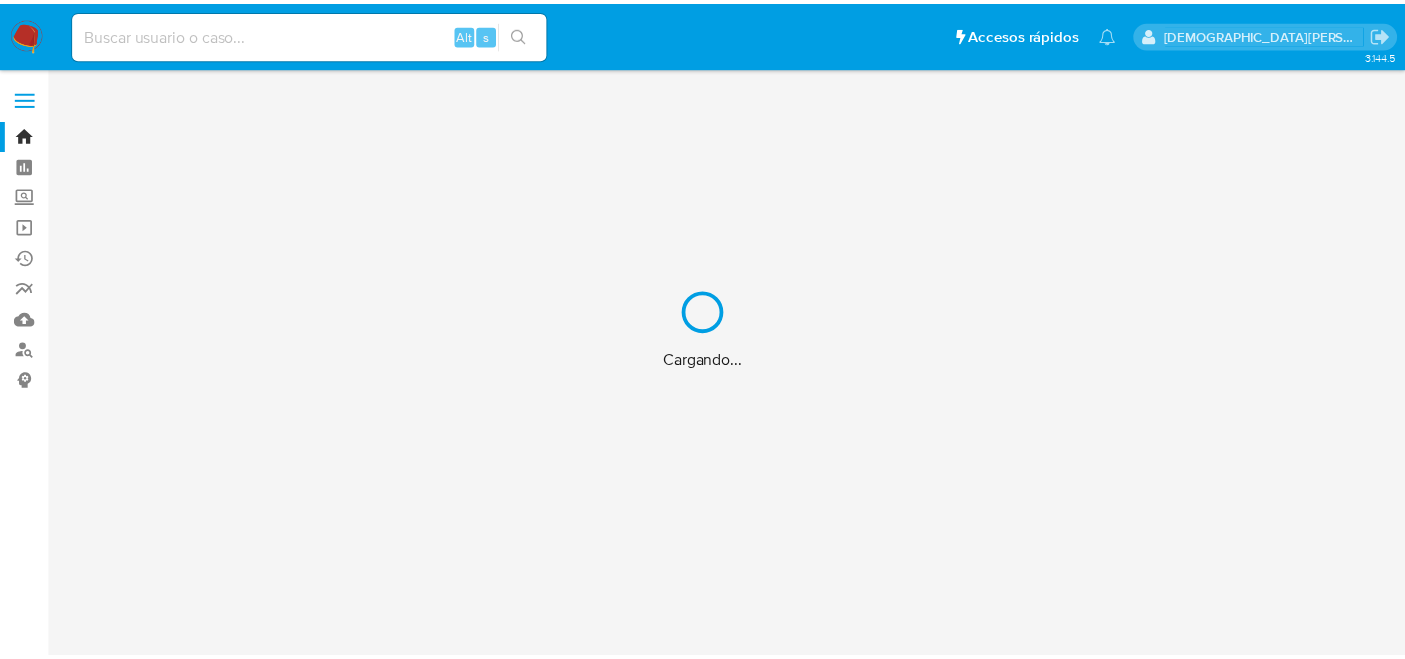 scroll, scrollTop: 0, scrollLeft: 0, axis: both 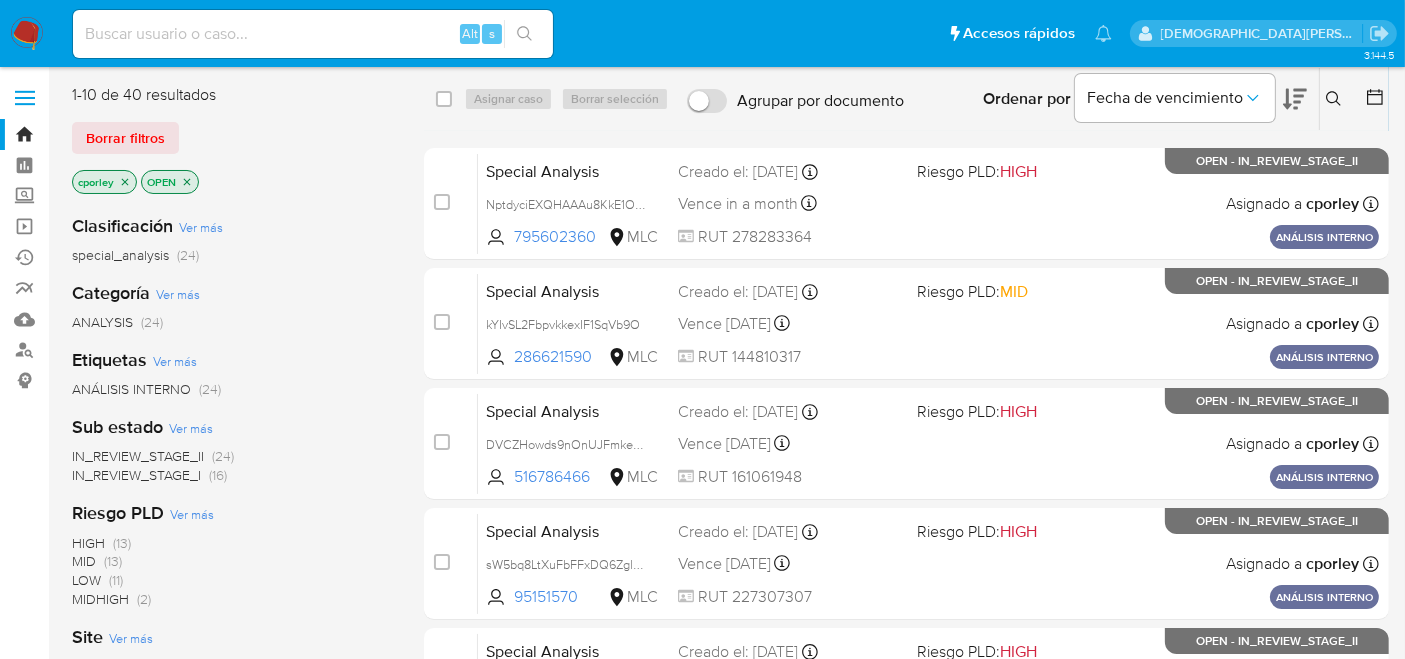 click on "IN_REVIEW_STAGE_II" at bounding box center [138, 456] 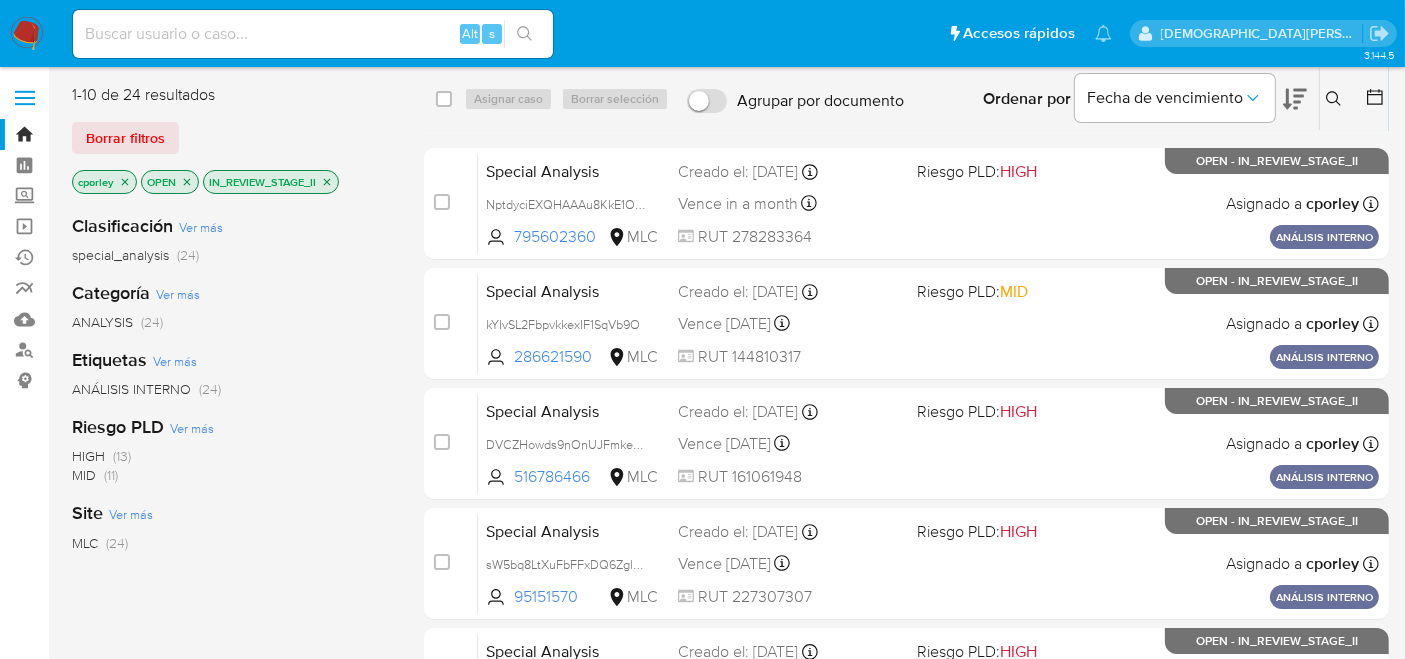 click 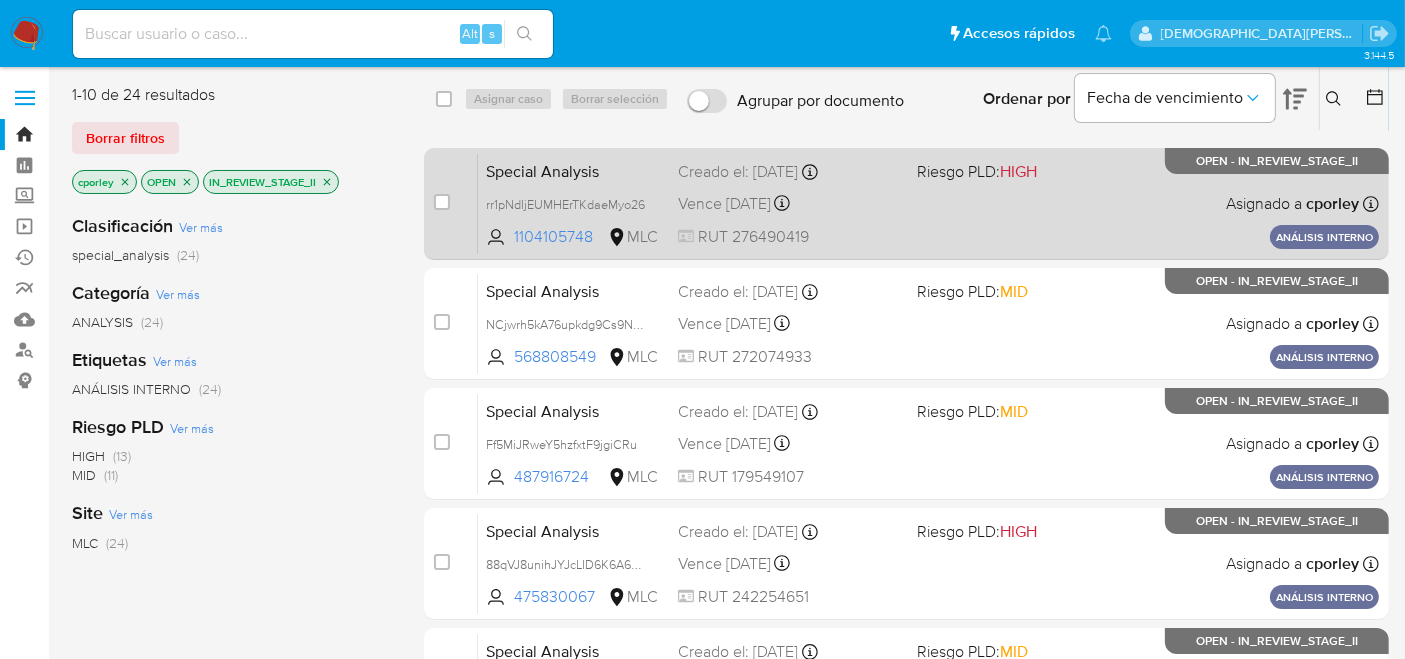 type 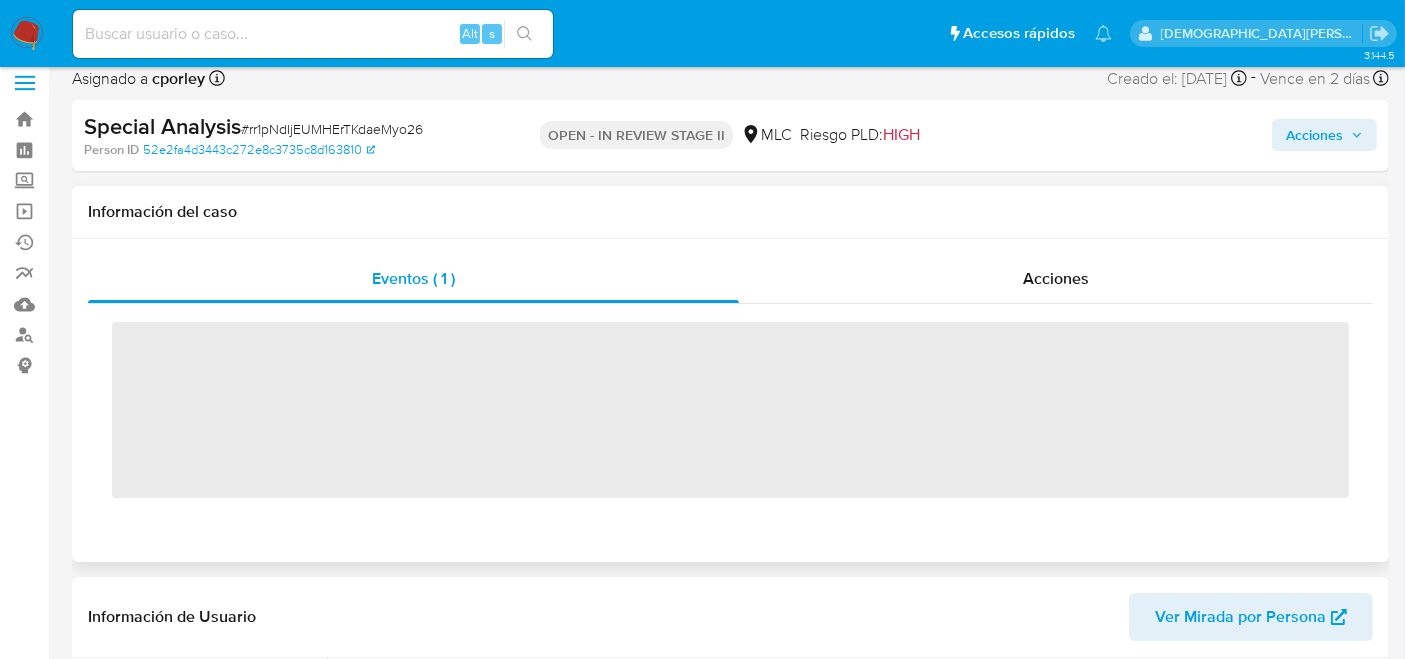 scroll, scrollTop: 111, scrollLeft: 0, axis: vertical 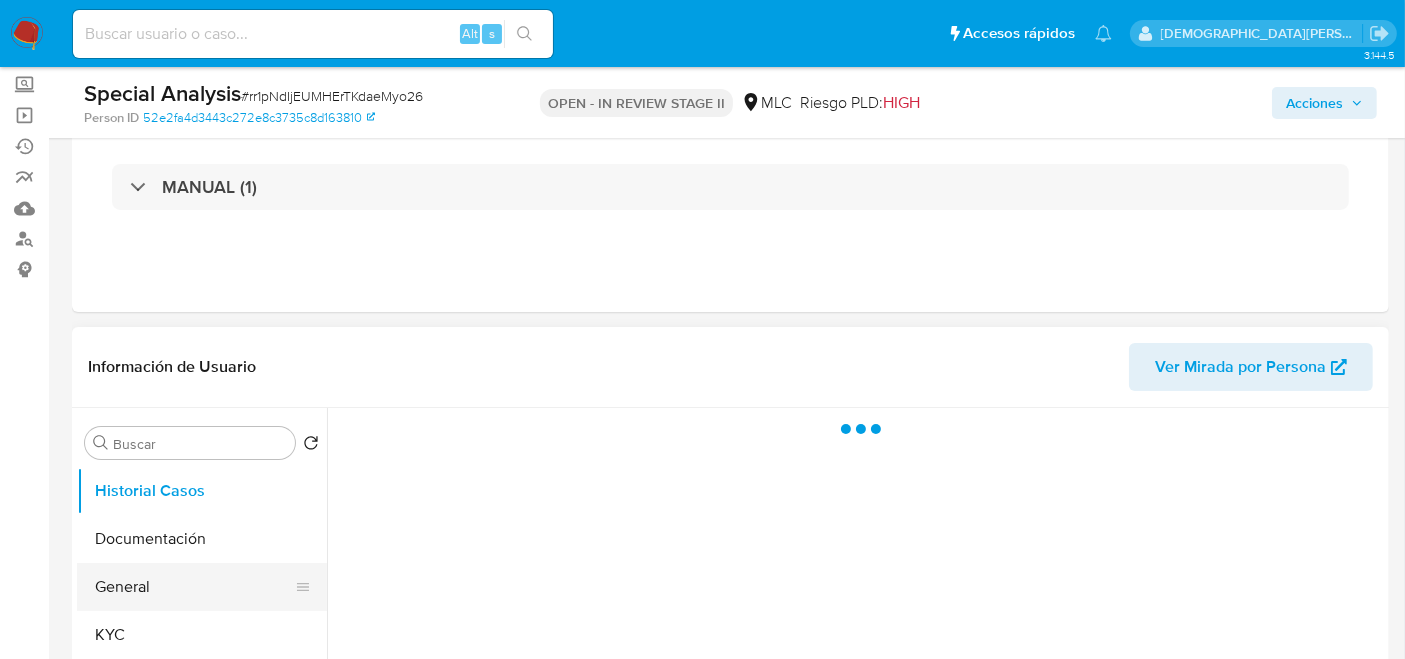 click on "General" at bounding box center [194, 587] 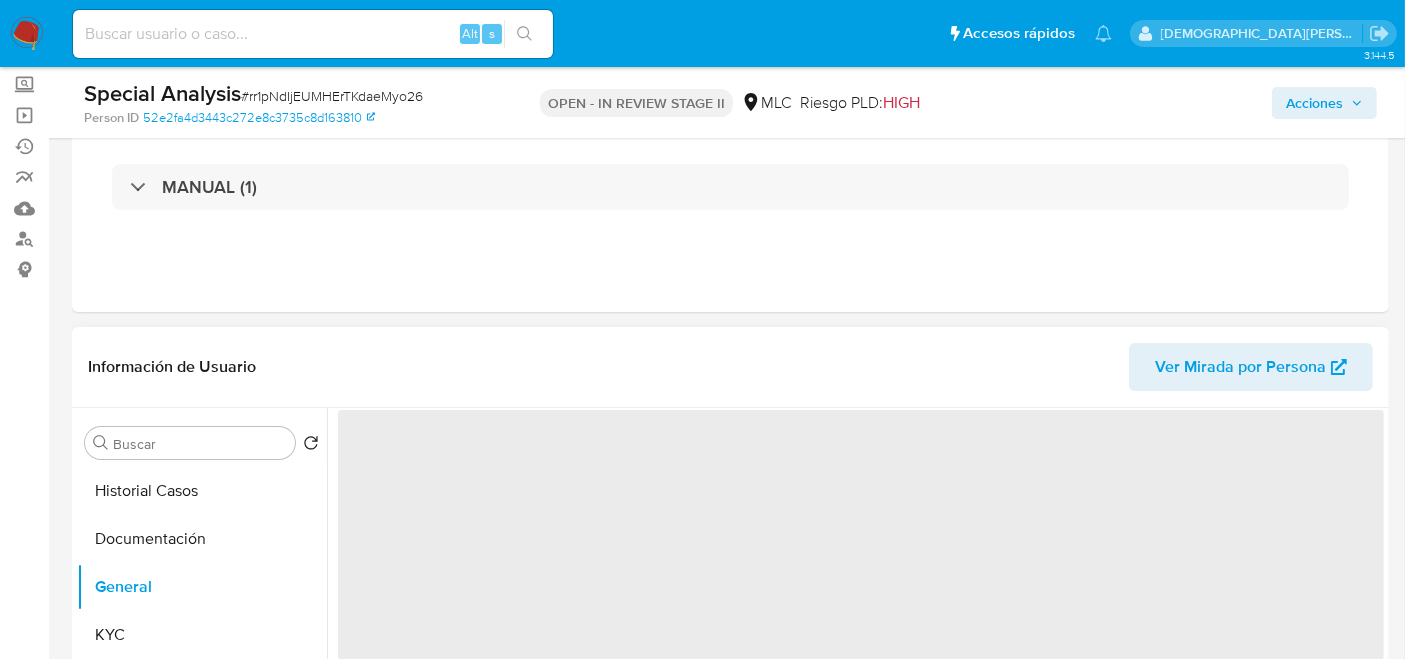 select on "10" 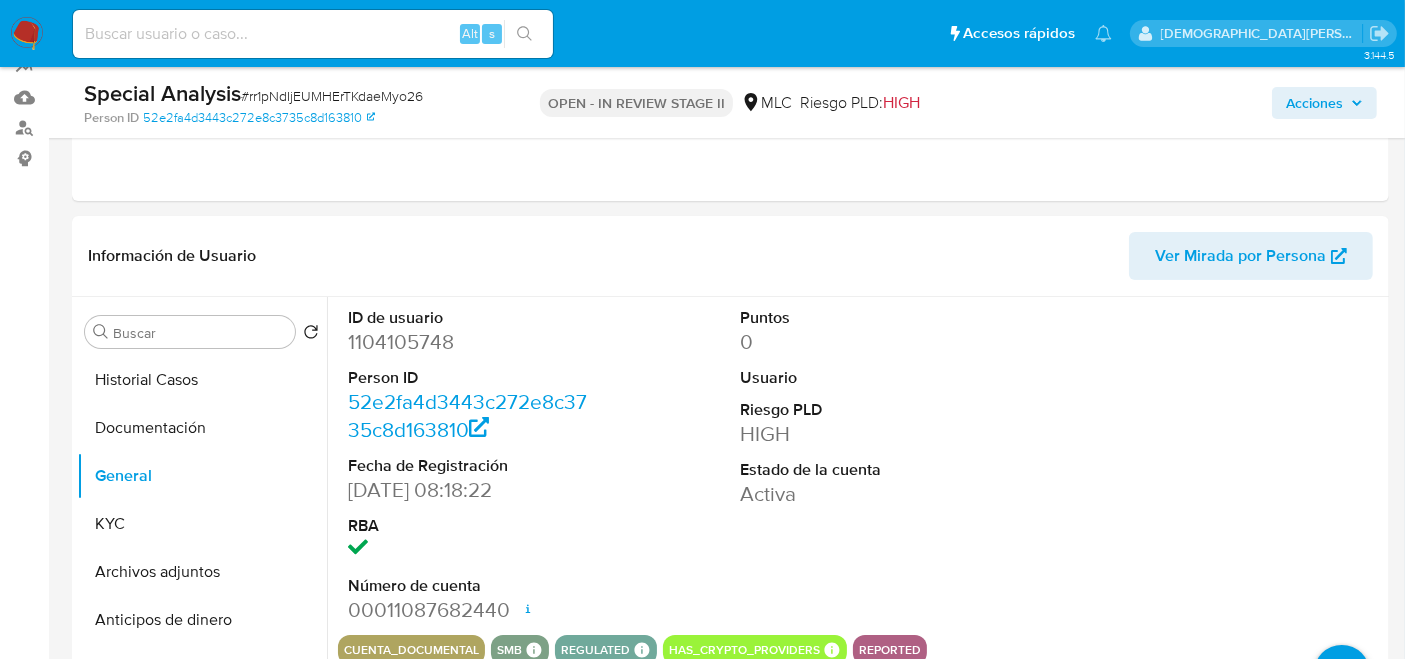 scroll, scrollTop: 111, scrollLeft: 0, axis: vertical 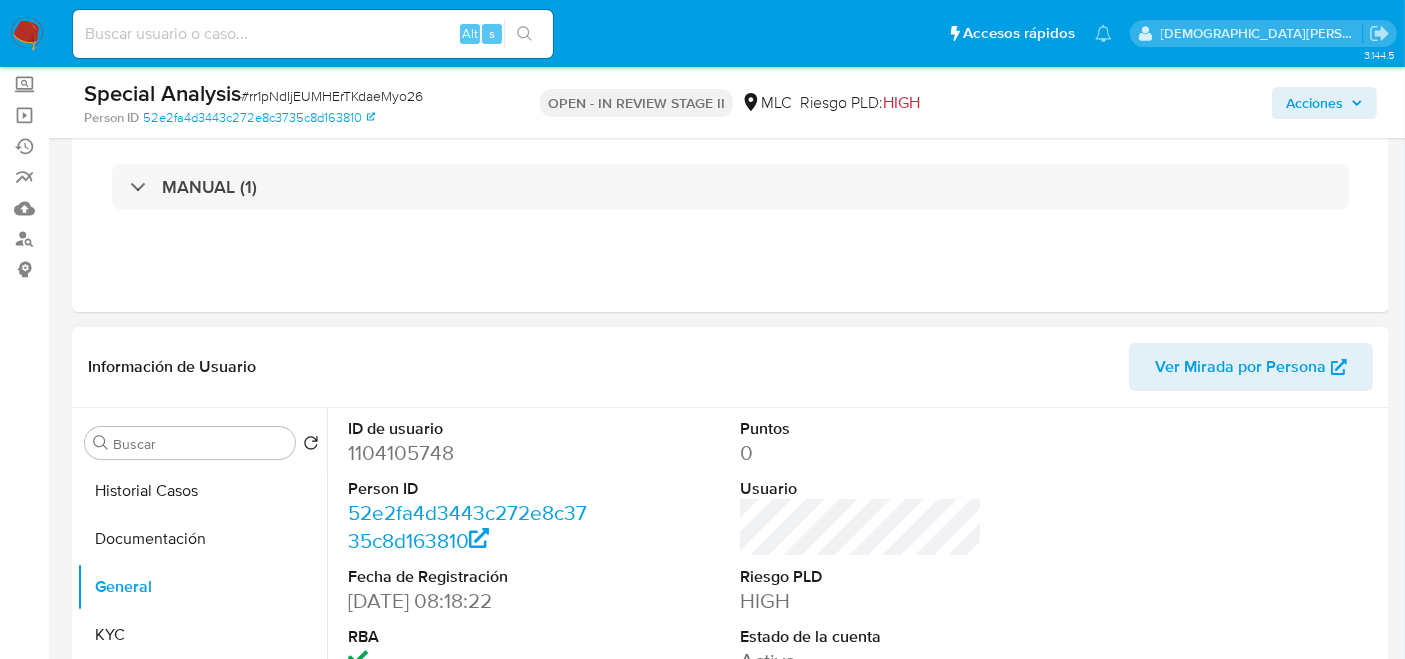 click on "1104105748" at bounding box center (469, 453) 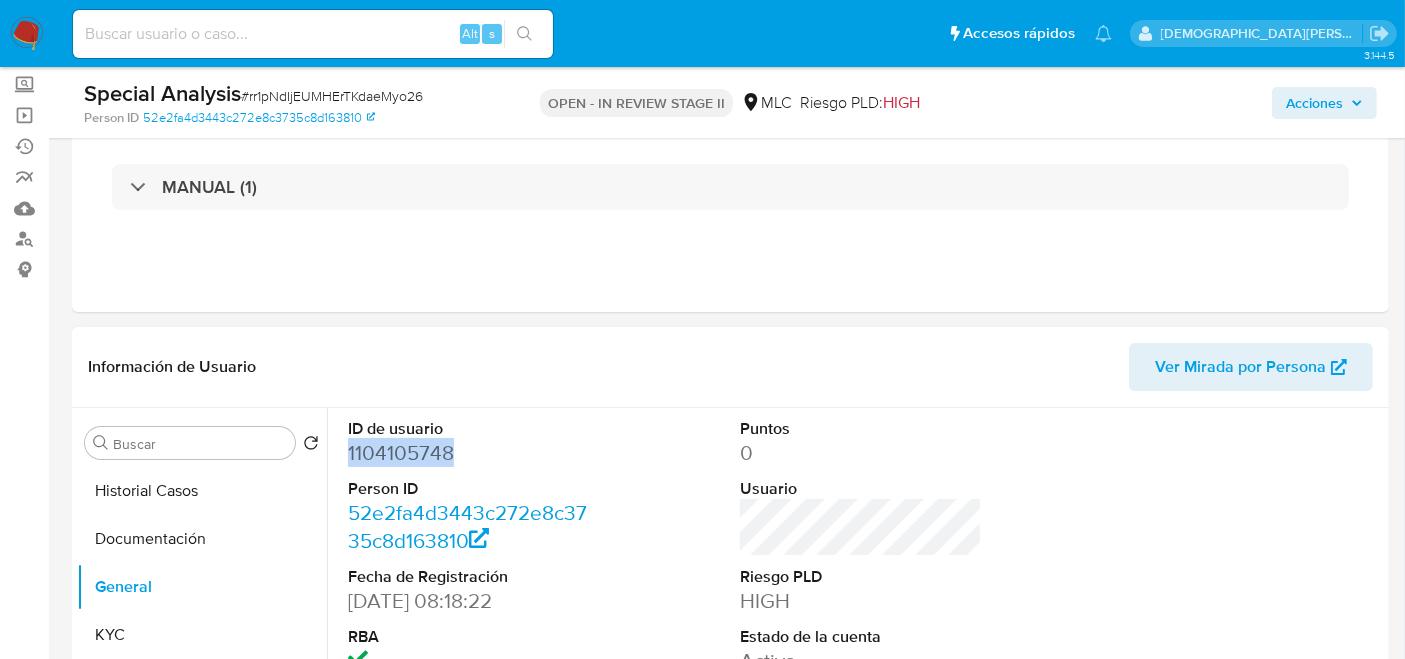 click on "1104105748" at bounding box center (469, 453) 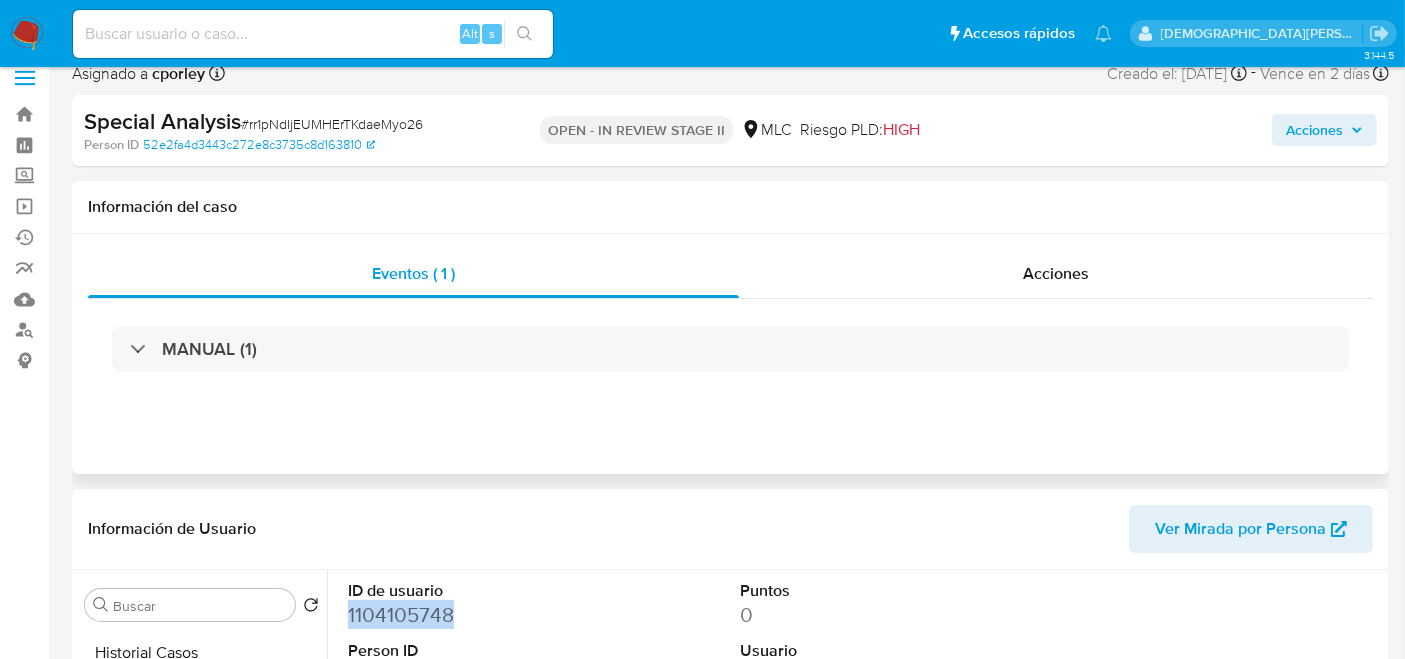 scroll, scrollTop: 0, scrollLeft: 0, axis: both 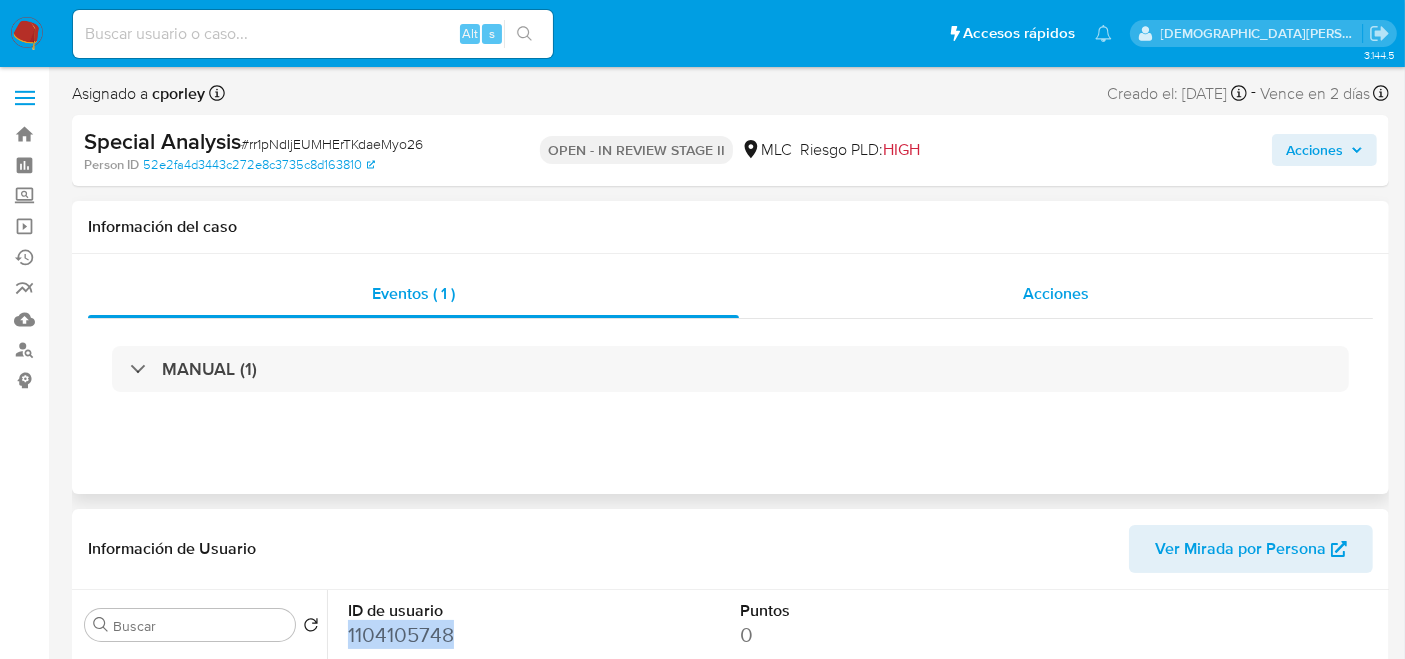 click on "Acciones" at bounding box center [1056, 293] 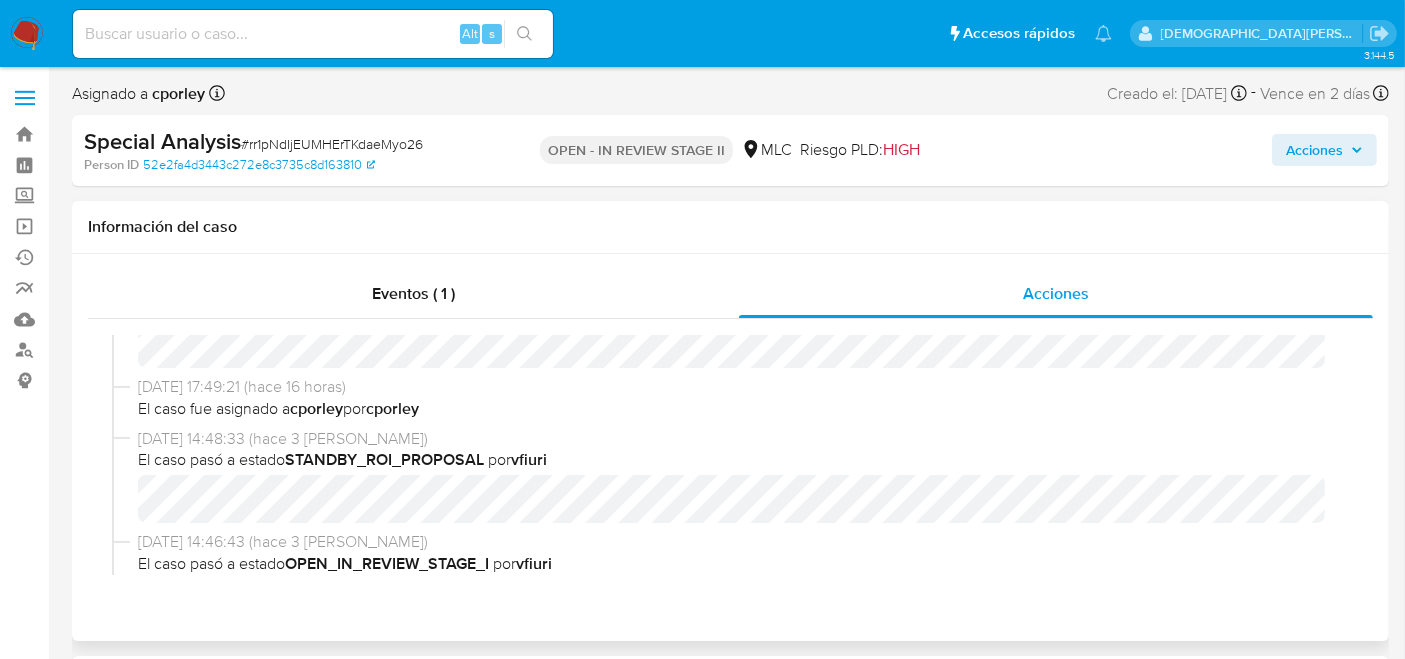 scroll, scrollTop: 111, scrollLeft: 0, axis: vertical 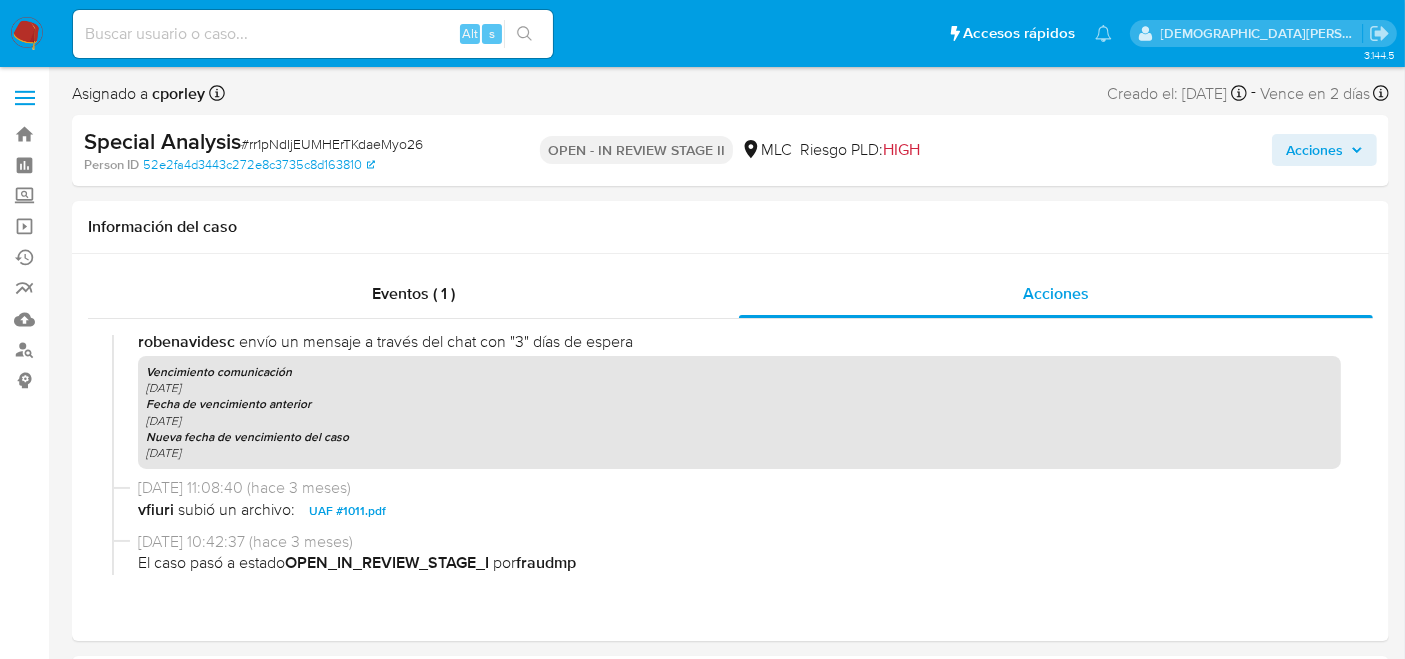 click on "Acciones" at bounding box center [1314, 150] 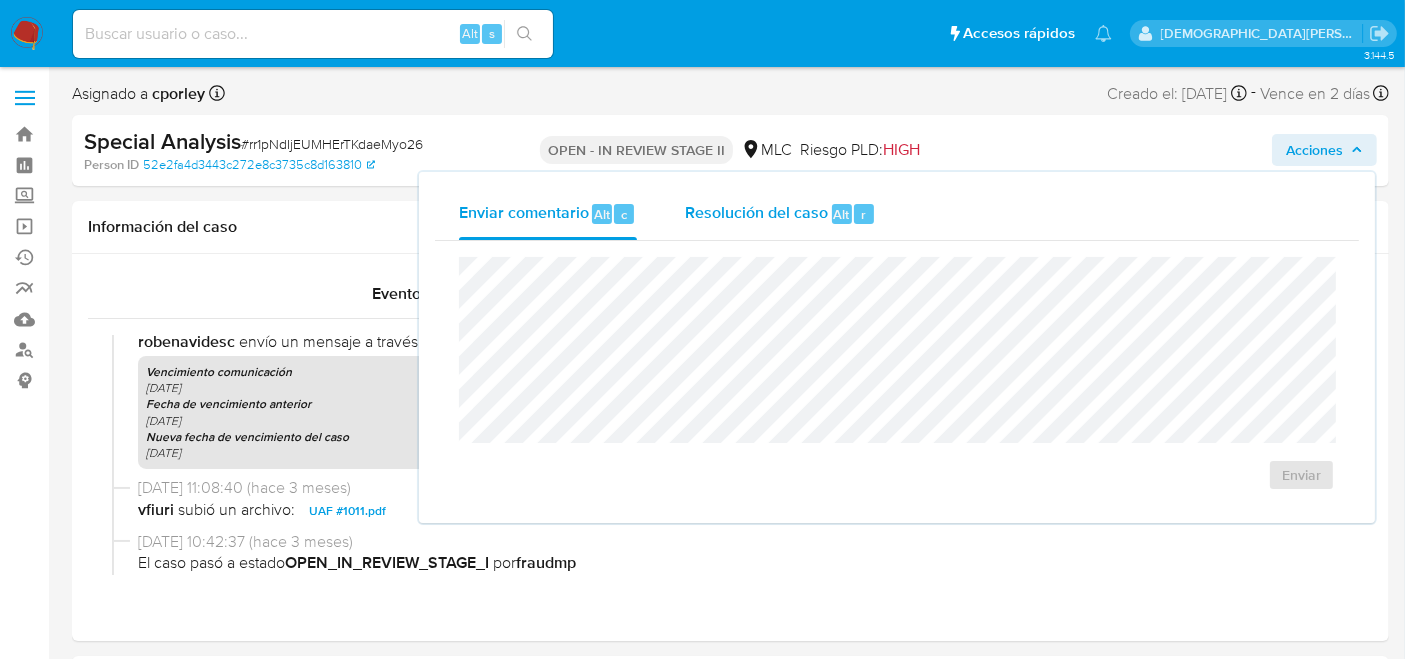 click on "Resolución del caso" at bounding box center (756, 213) 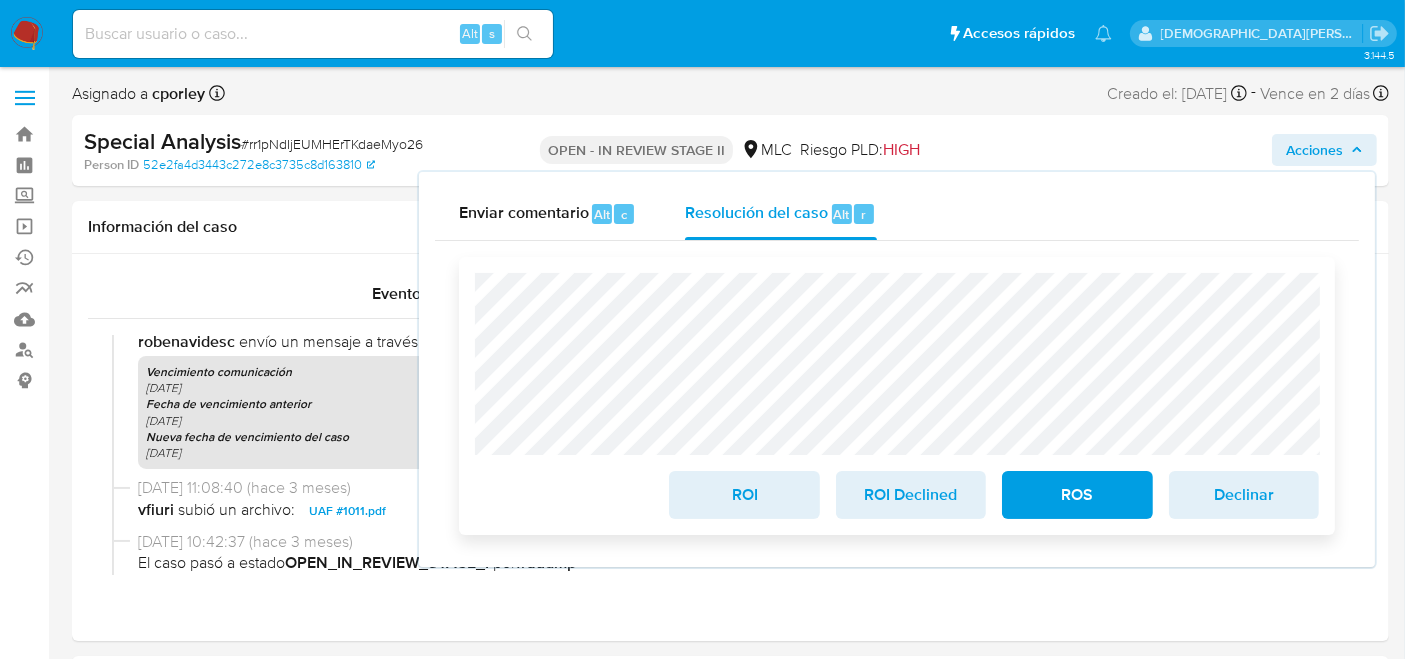 click on "ROS" at bounding box center (1077, 495) 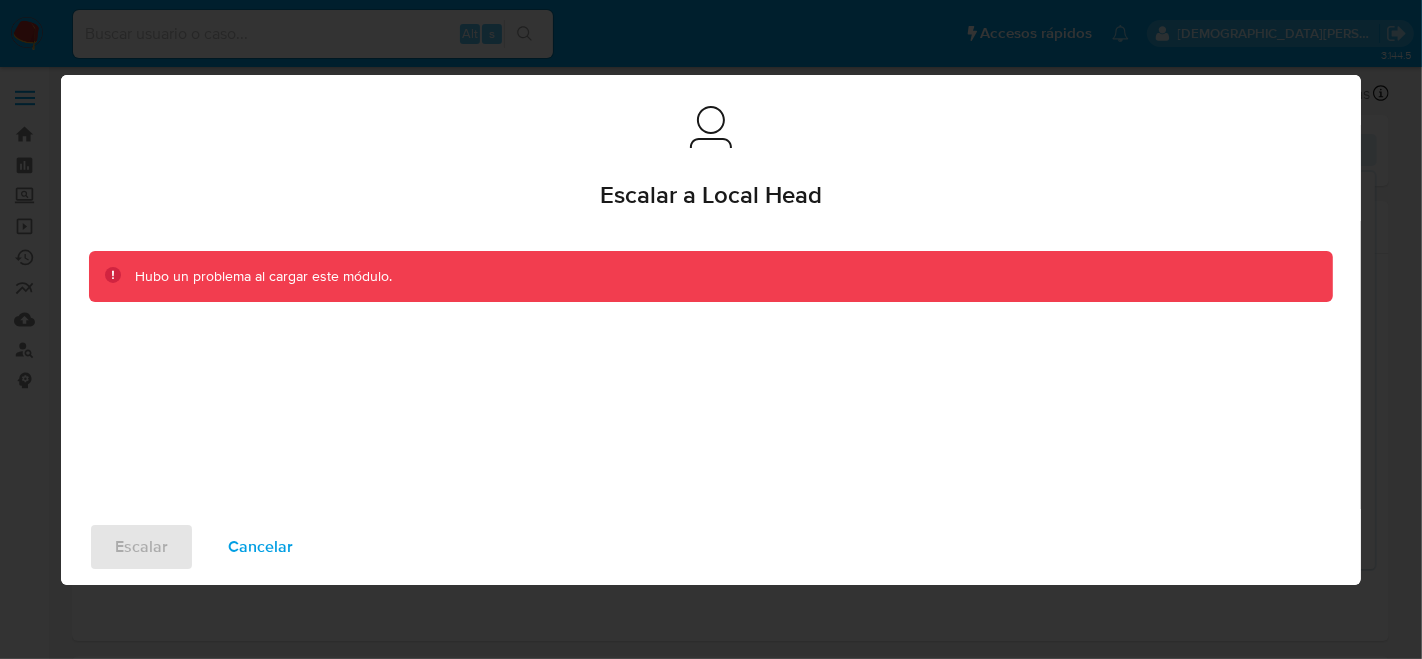 click on "Hubo un problema al cargar este módulo." at bounding box center [711, 365] 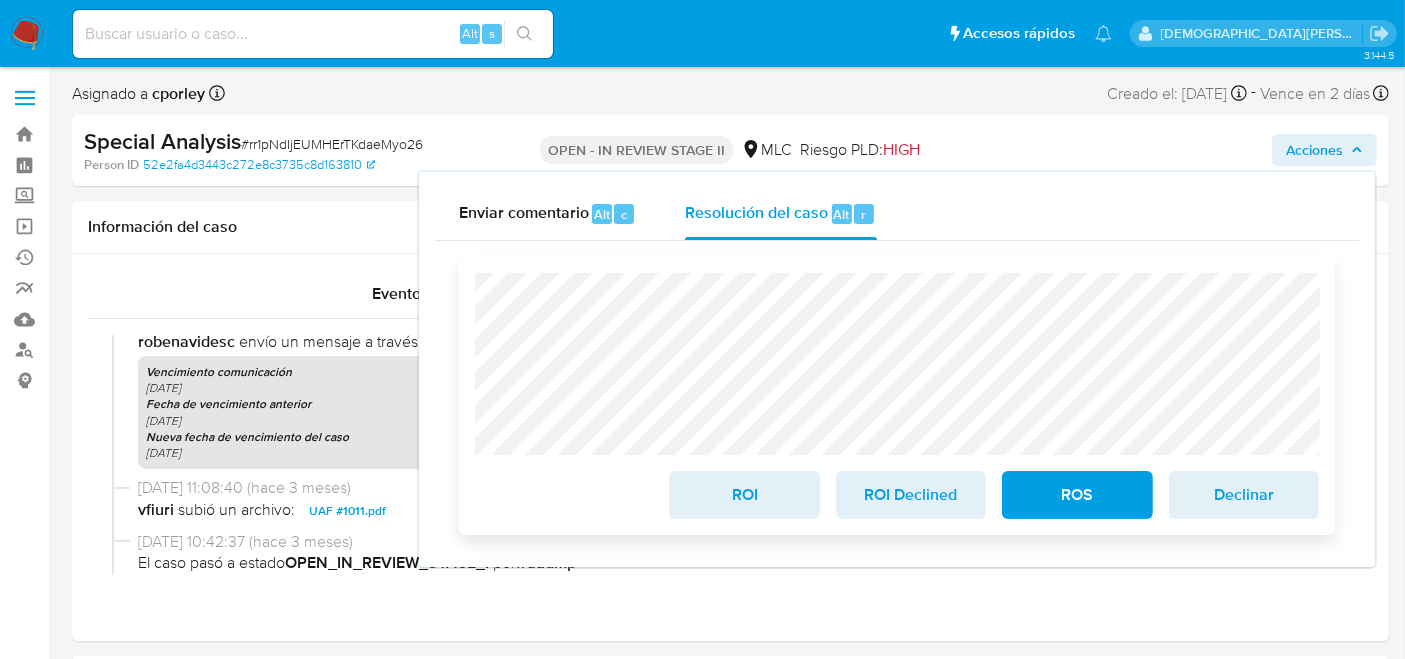 click on "ROS" at bounding box center [1077, 495] 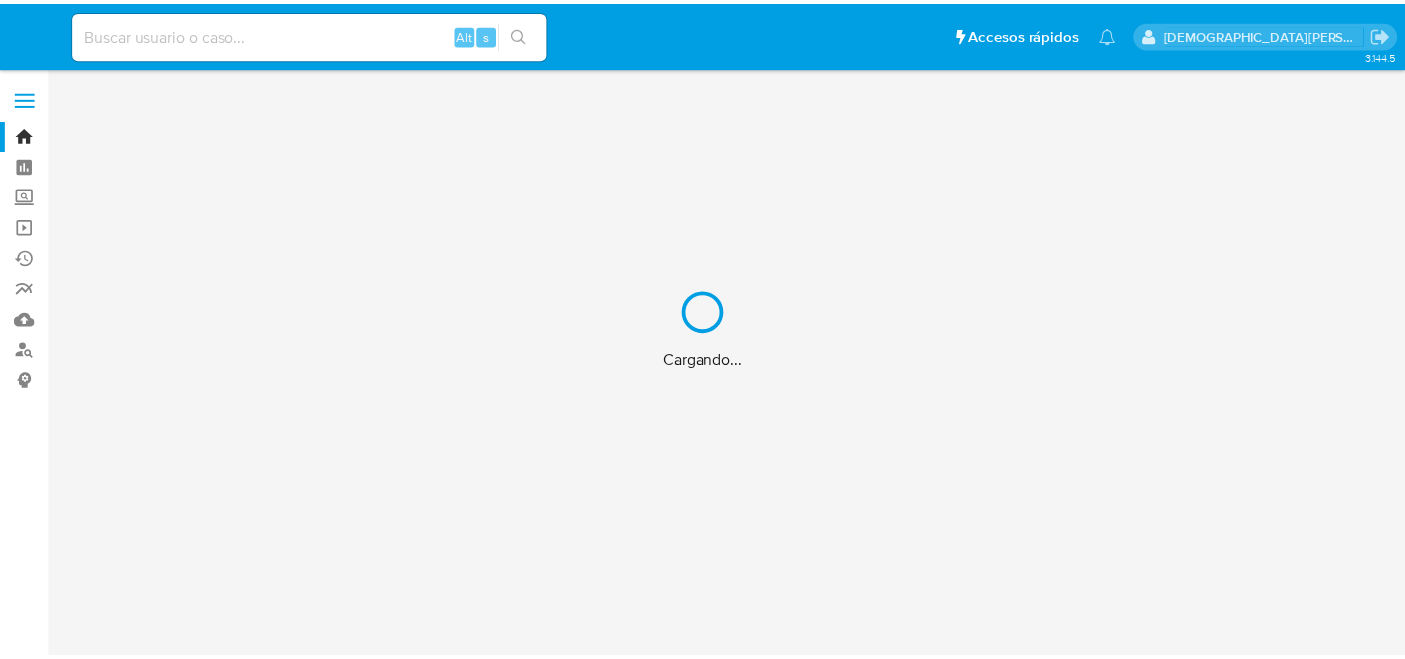 scroll, scrollTop: 0, scrollLeft: 0, axis: both 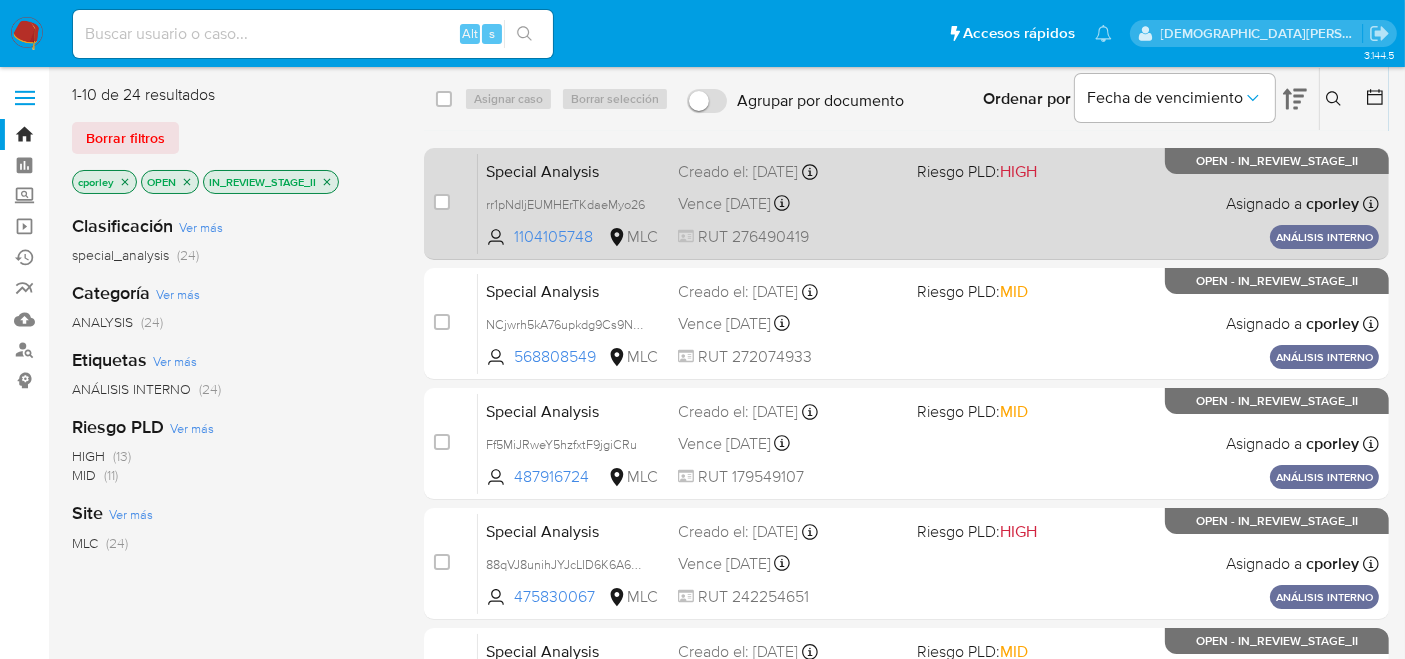 click on "Special Analysis rr1pNdIjEUMHErTKdaeMyo26 1104105748 MLC Riesgo PLD:  HIGH Creado el: [DATE]   Creado el: [DATE] 10:42:37 Vence [DATE]   Vence el [DATE] 10:42:37 RUT   276490419 Asignado a   cporley   Asignado el: [DATE] 10:42:37 ANÁLISIS INTERNO OPEN - IN_REVIEW_STAGE_II" at bounding box center [928, 203] 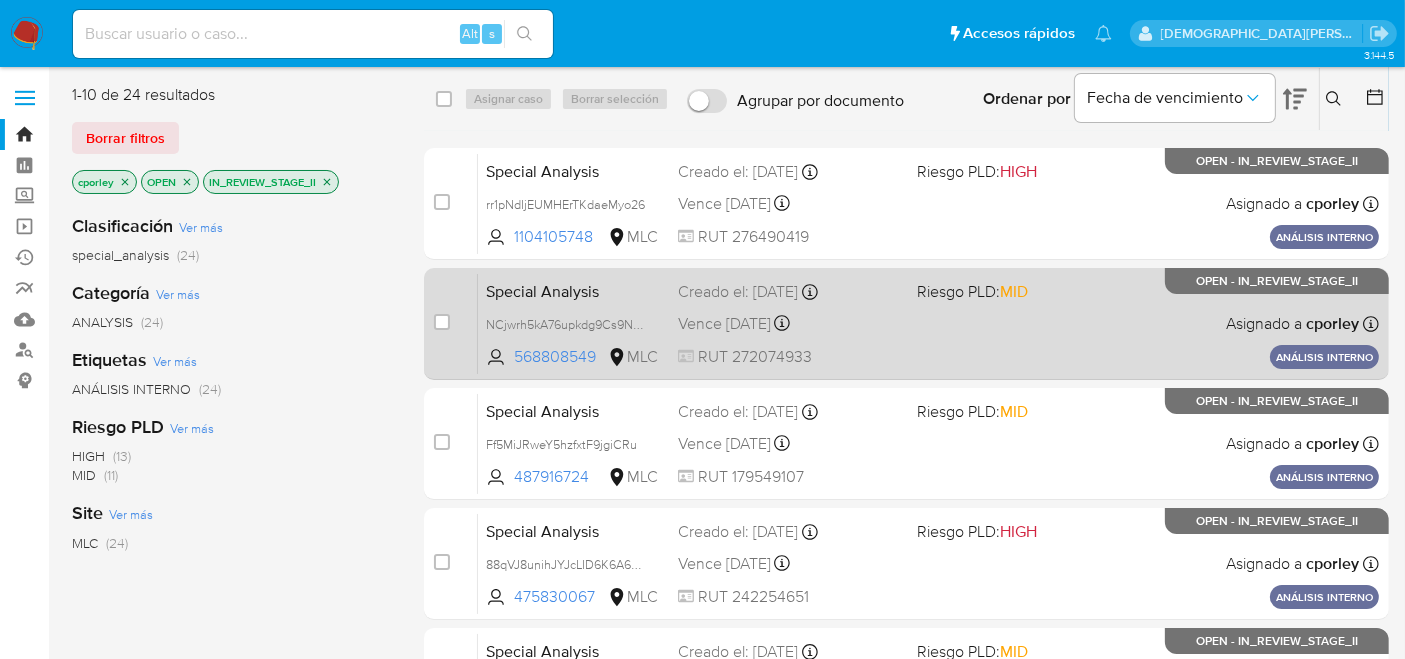 click on "Special Analysis NCjwrh5kA76upkdg9Cs9NMw8 568808549 MLC Riesgo PLD:  MID Creado el: 14/04/2025   Creado el: 14/04/2025 11:04:33 Vence in 2 days   Vence el 13/07/2025 11:04:33 RUT   272074933 Asignado a   cporley   Asignado el: 14/04/2025 11:04:33 ANÁLISIS INTERNO OPEN - IN_REVIEW_STAGE_II" at bounding box center (928, 323) 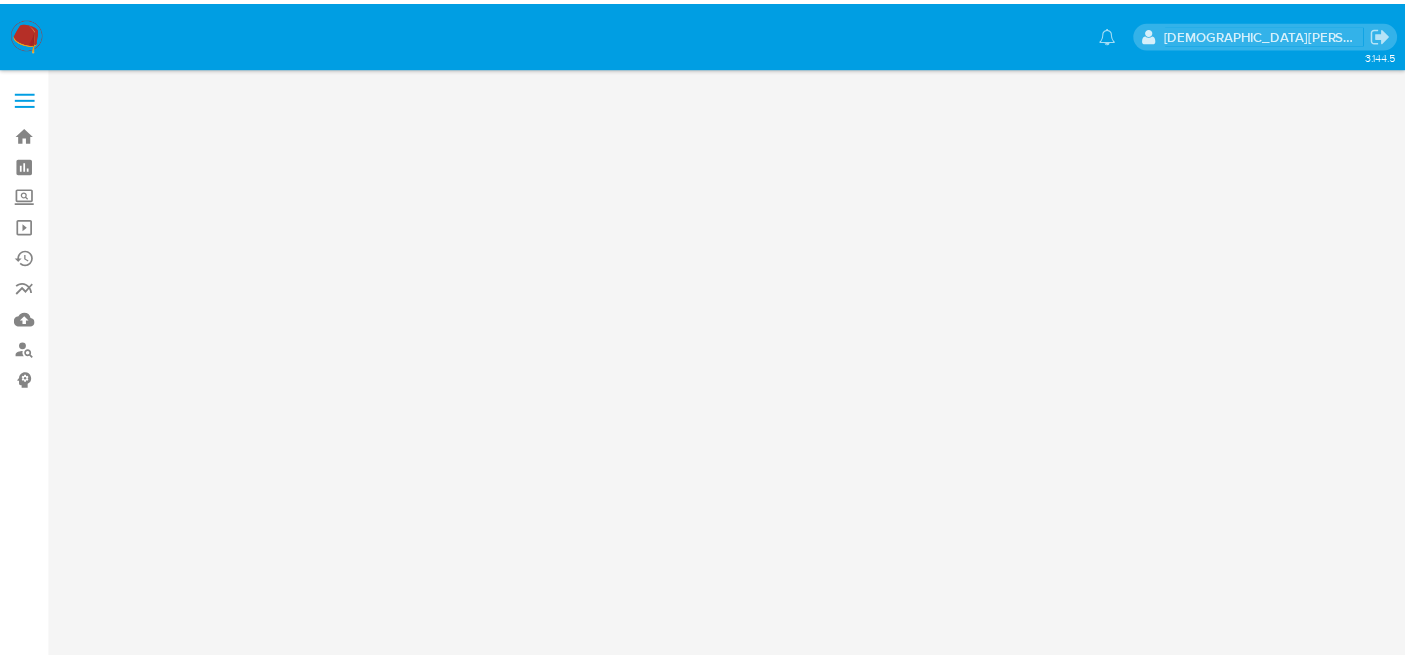 scroll, scrollTop: 0, scrollLeft: 0, axis: both 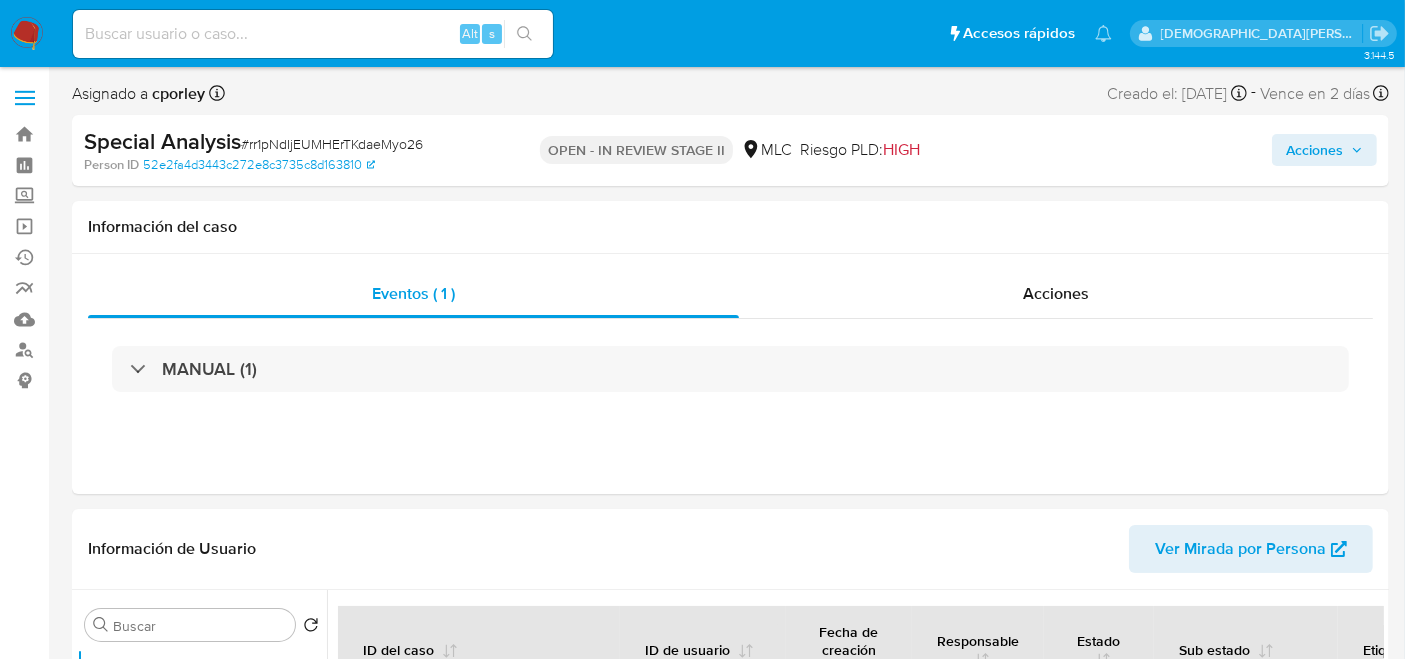 select on "10" 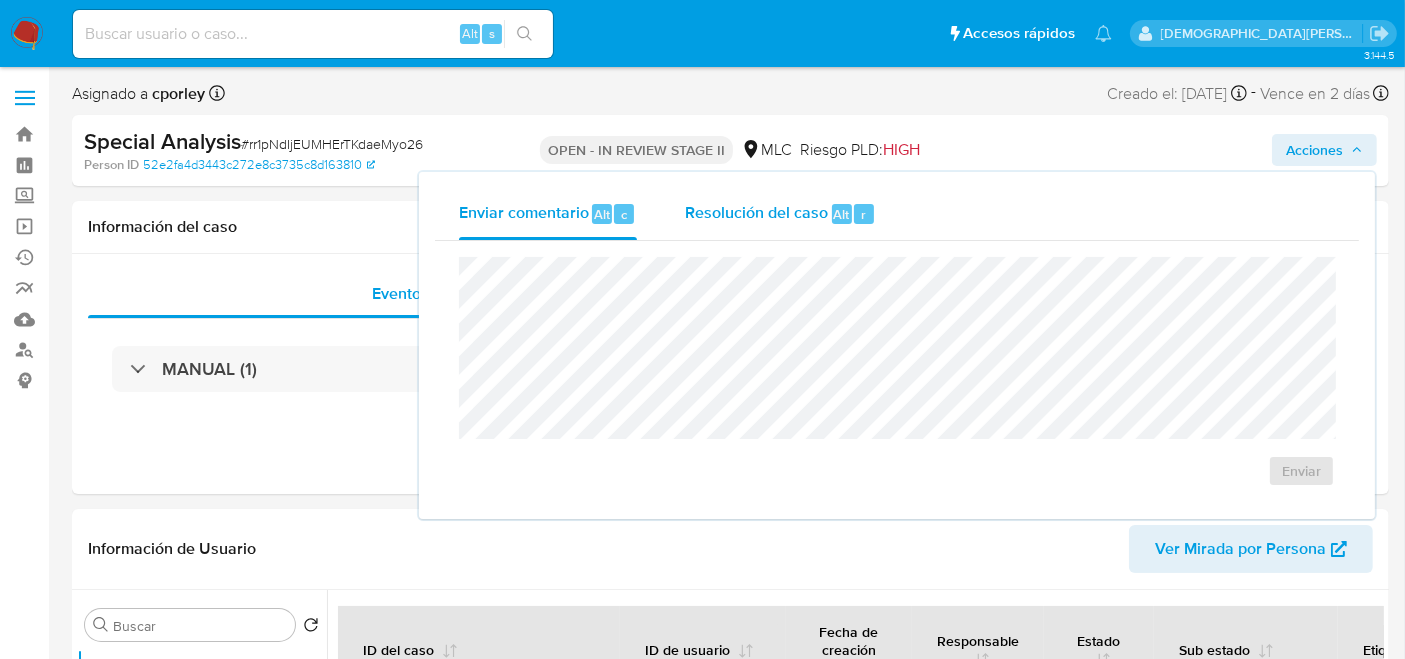 click on "Resolución del caso" at bounding box center (756, 213) 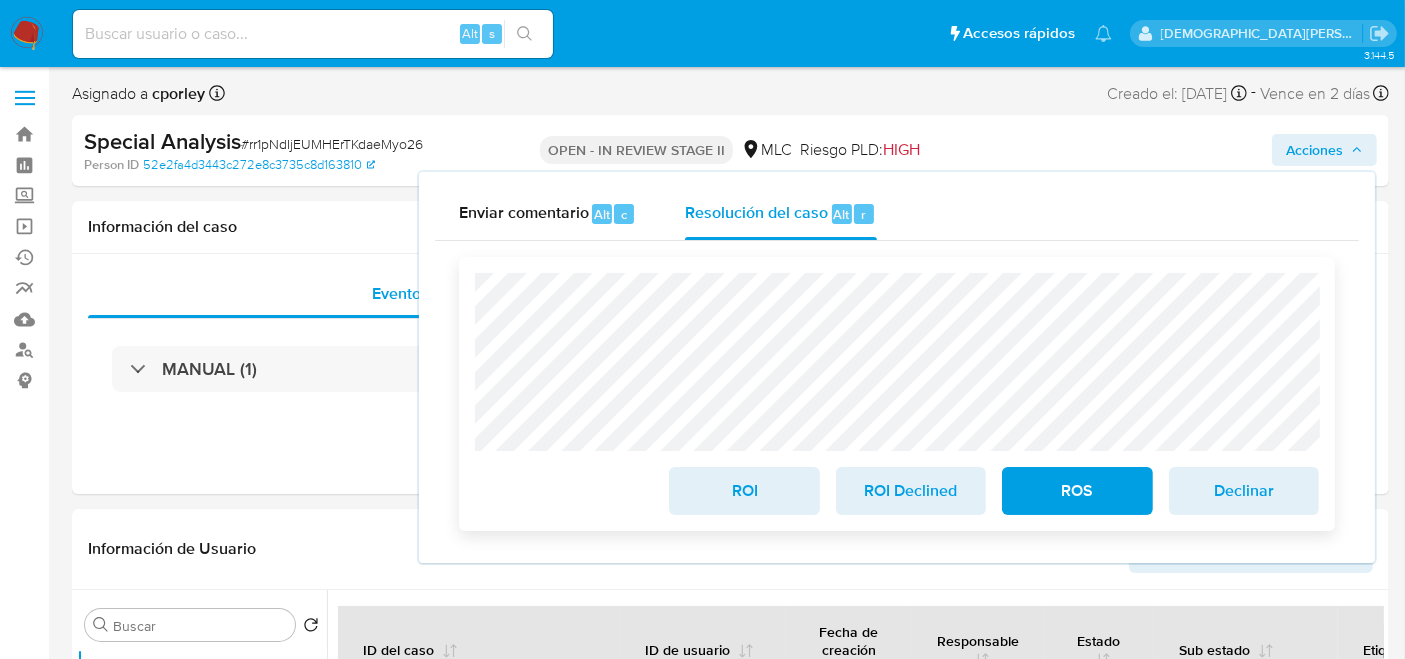 click on "ROS" at bounding box center [1077, 491] 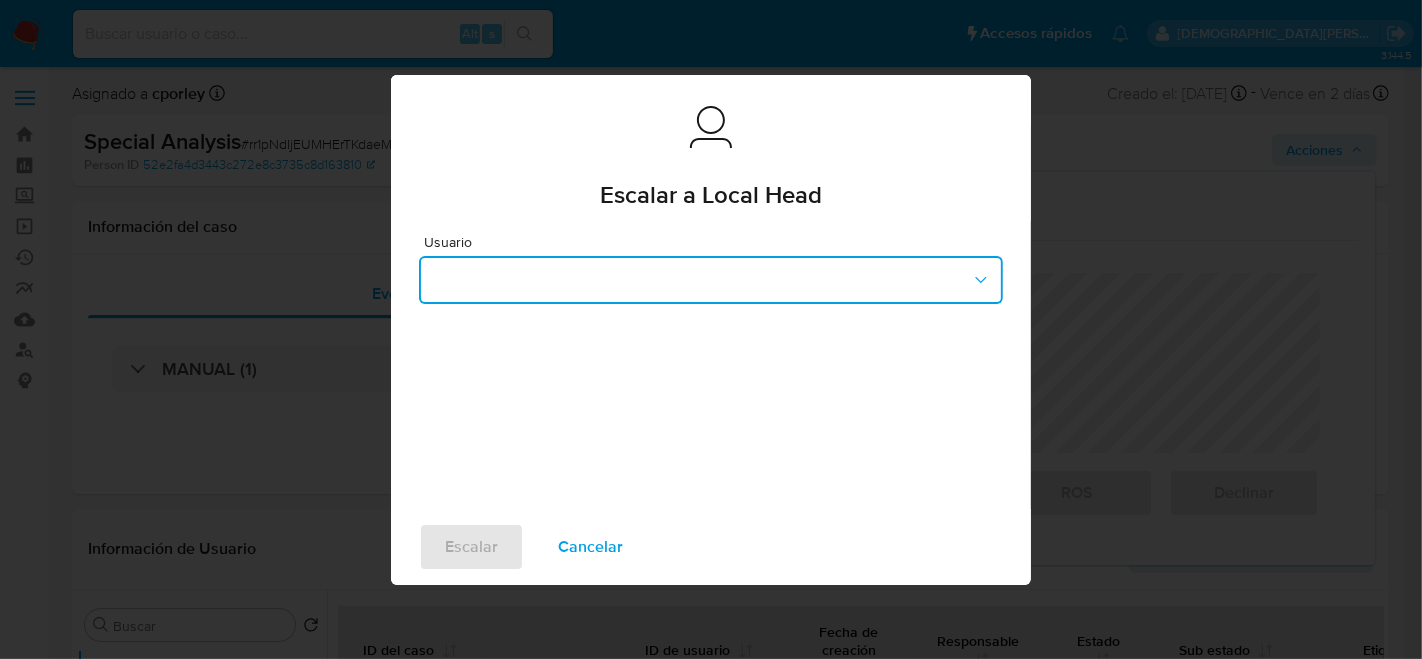 click at bounding box center (711, 280) 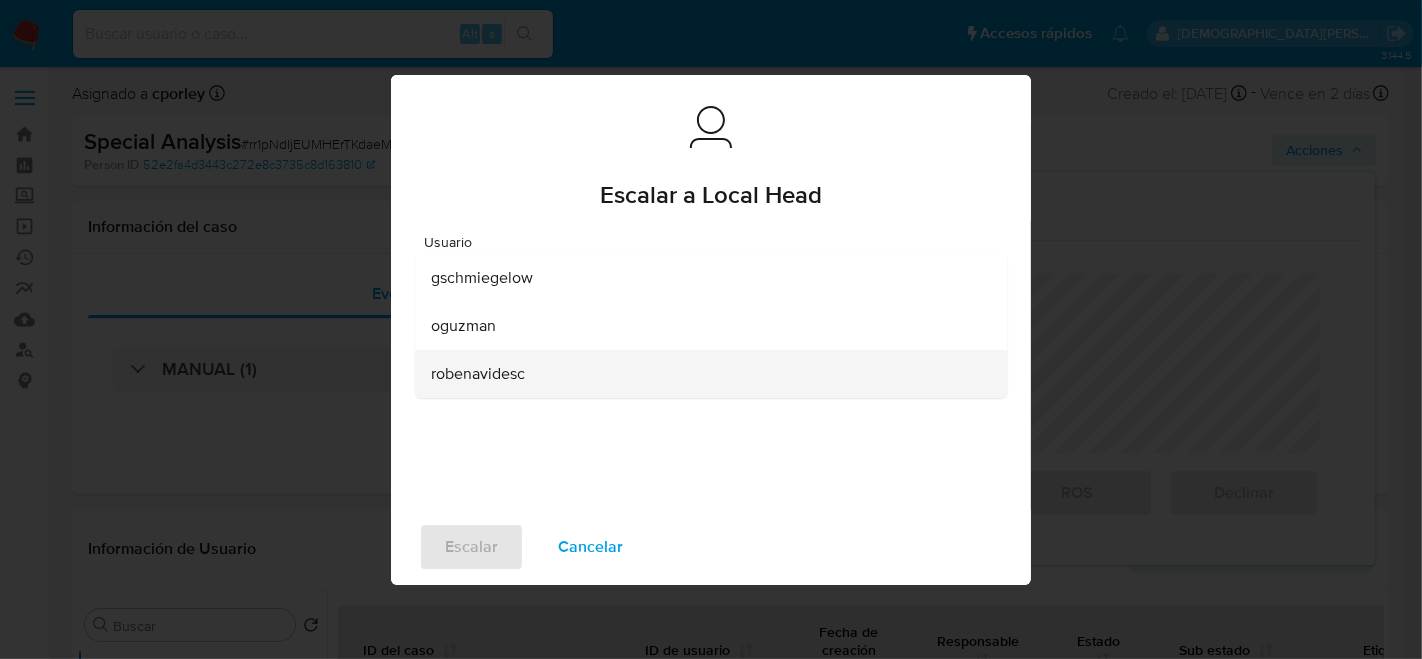 click on "robenavidesc" at bounding box center [705, 373] 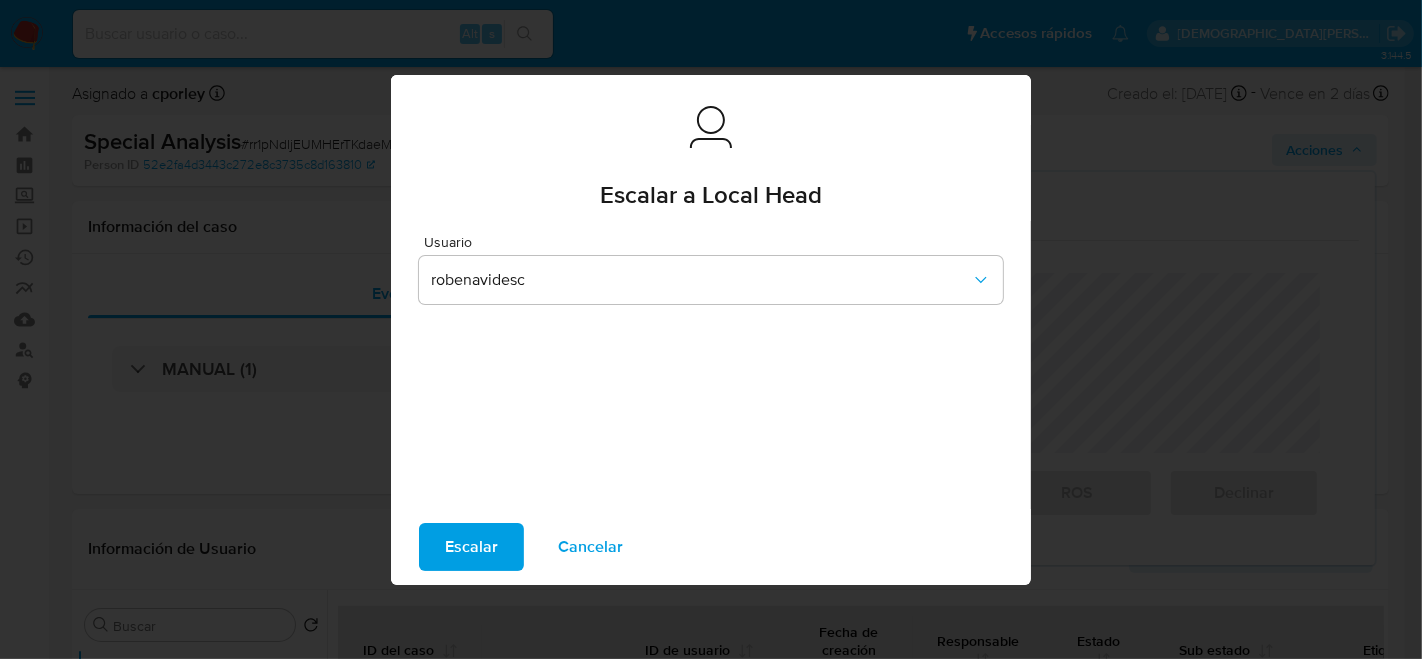 click on "Escalar" at bounding box center (471, 547) 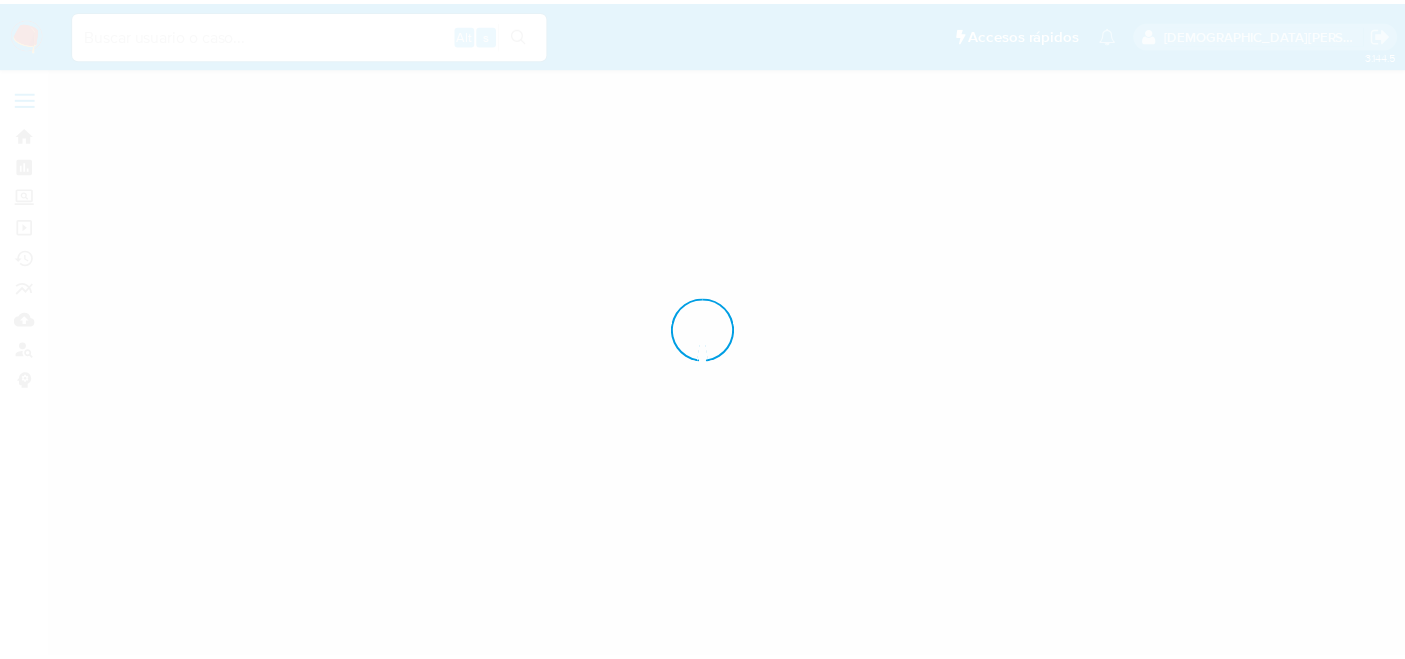 scroll, scrollTop: 0, scrollLeft: 0, axis: both 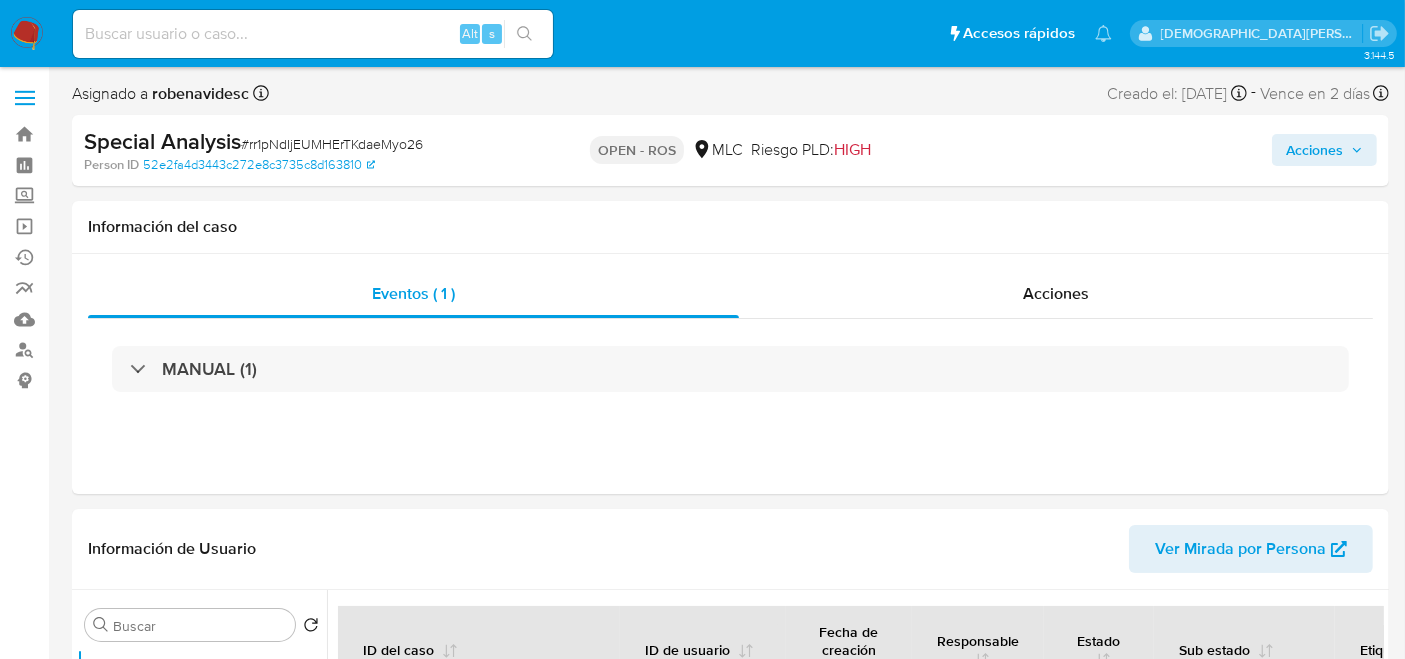 select on "10" 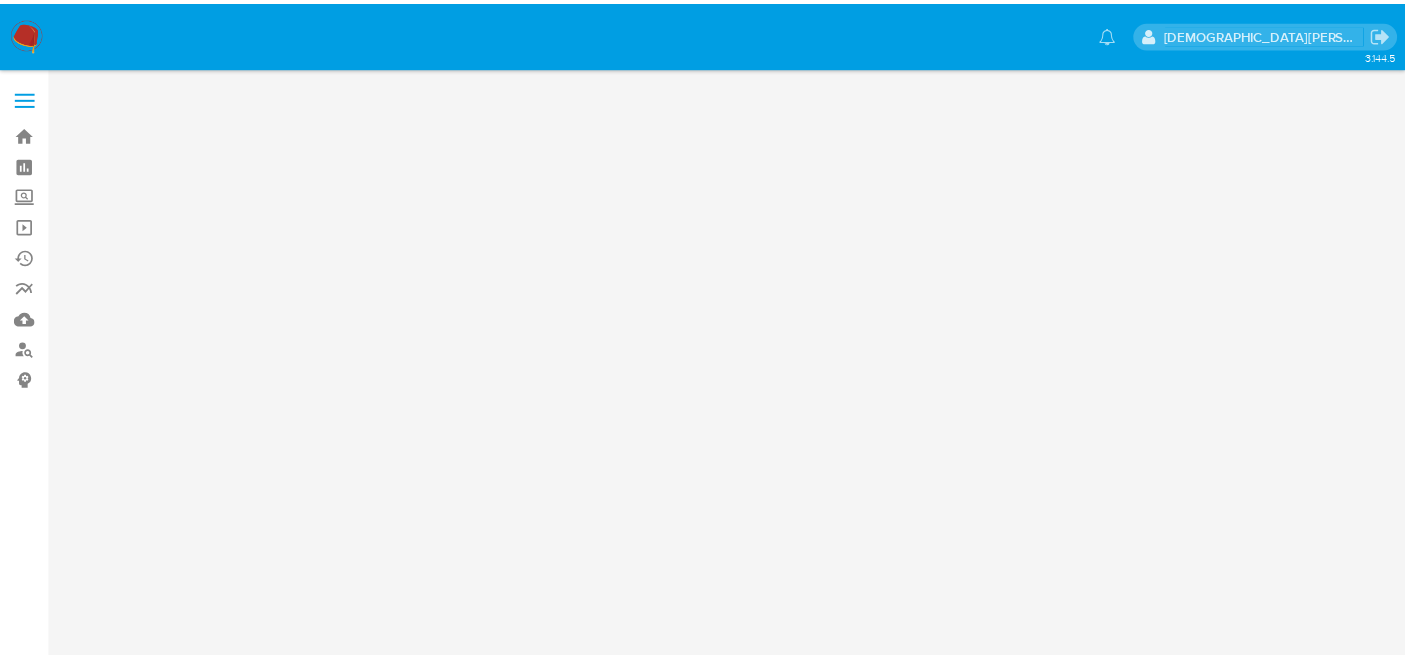 scroll, scrollTop: 0, scrollLeft: 0, axis: both 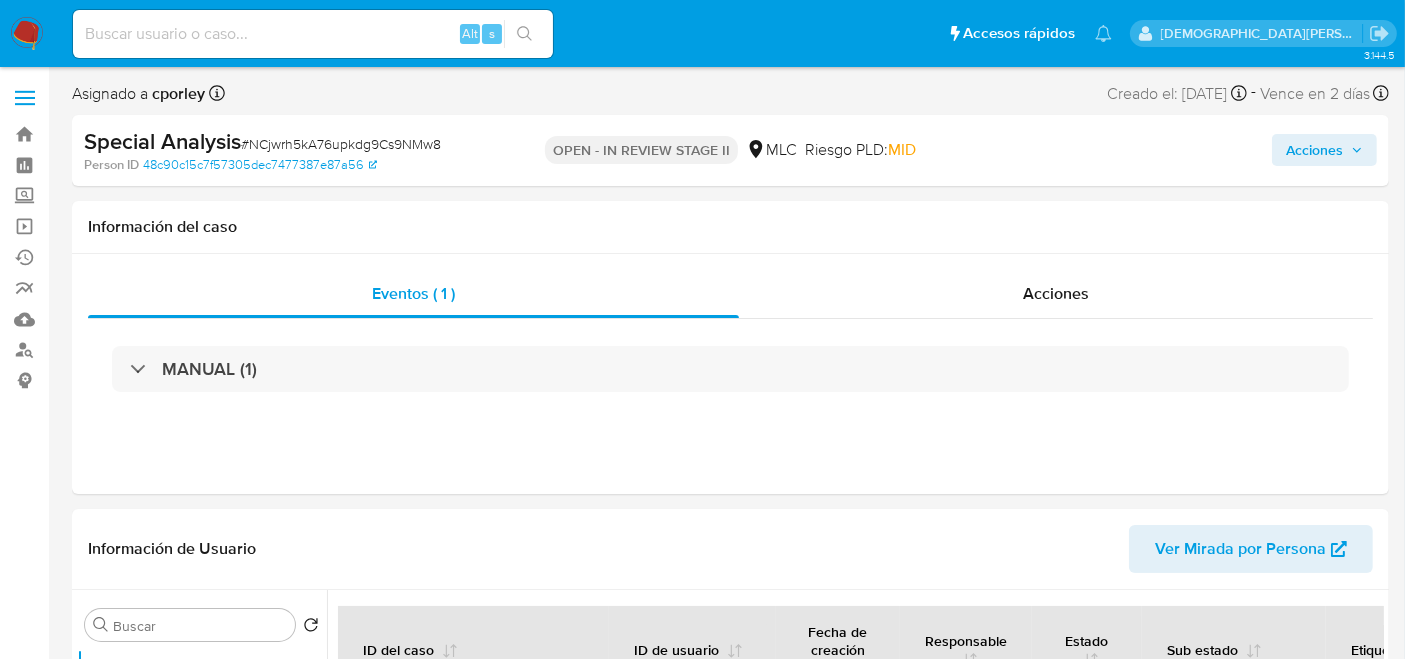 select on "10" 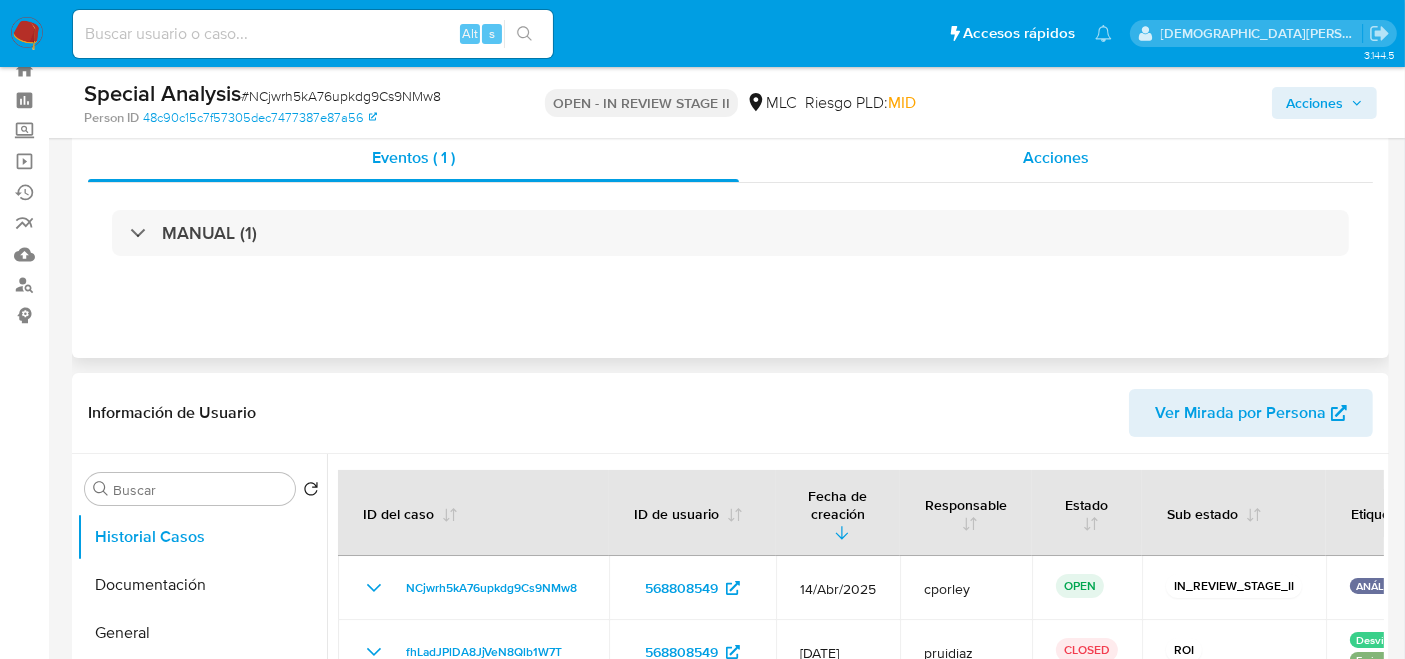 scroll, scrollTop: 0, scrollLeft: 0, axis: both 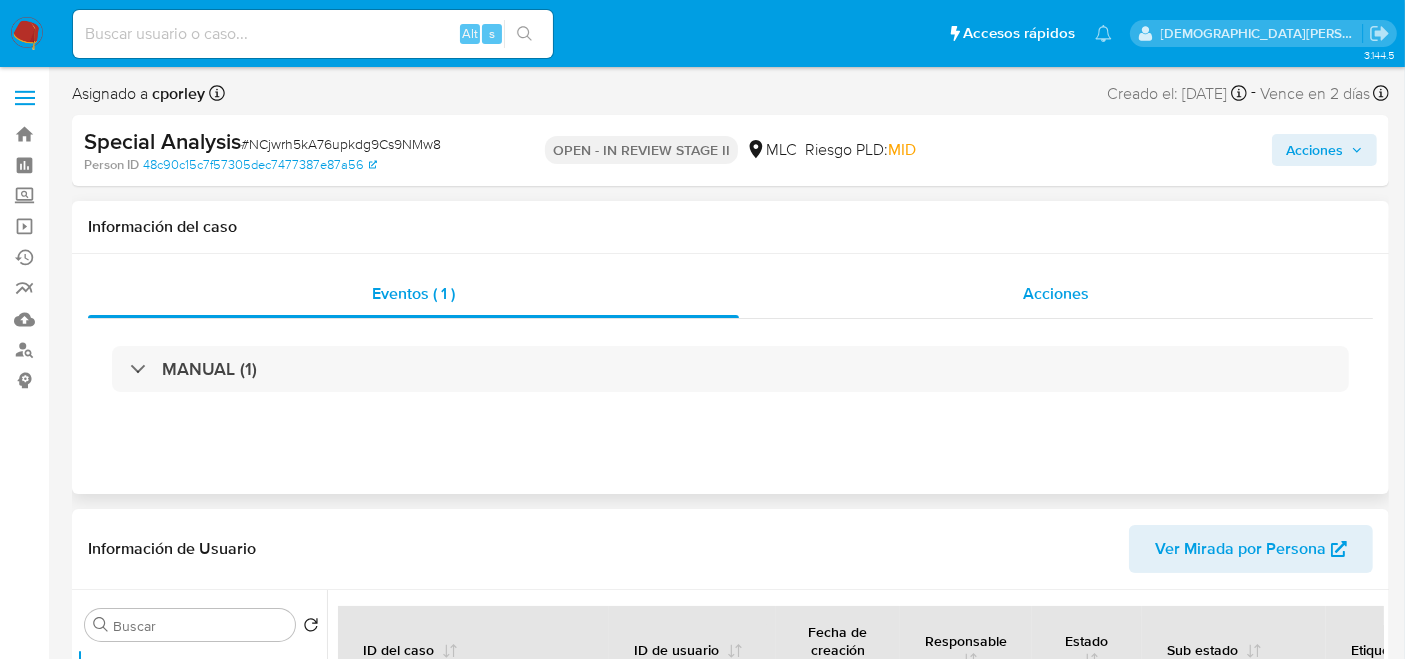 click on "Acciones" at bounding box center [1056, 294] 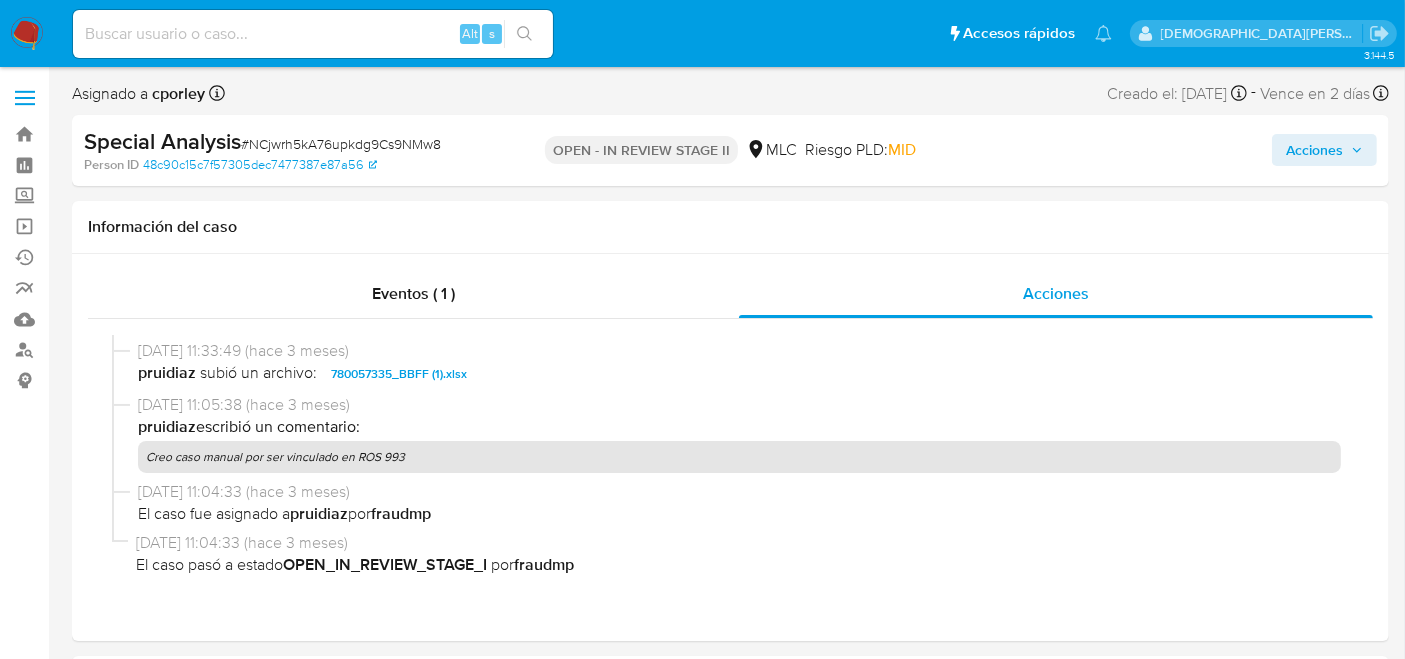 scroll, scrollTop: 420, scrollLeft: 0, axis: vertical 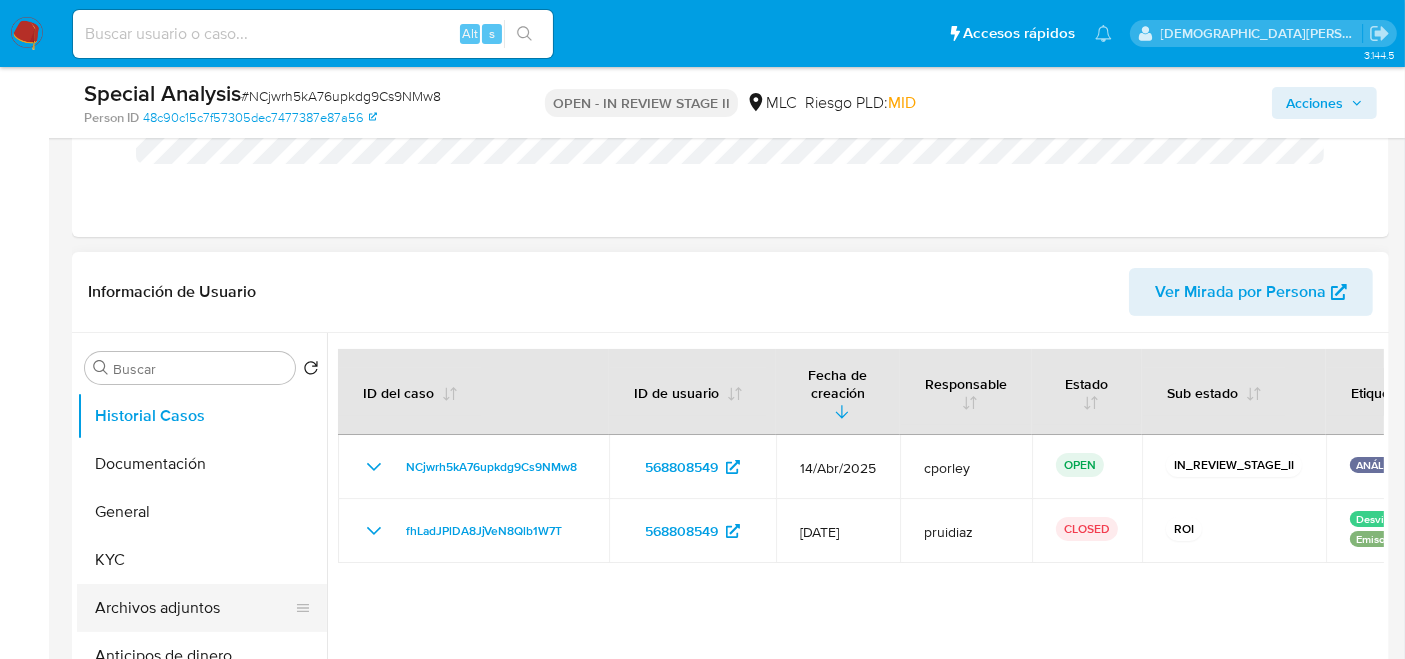 click on "Archivos adjuntos" at bounding box center (194, 608) 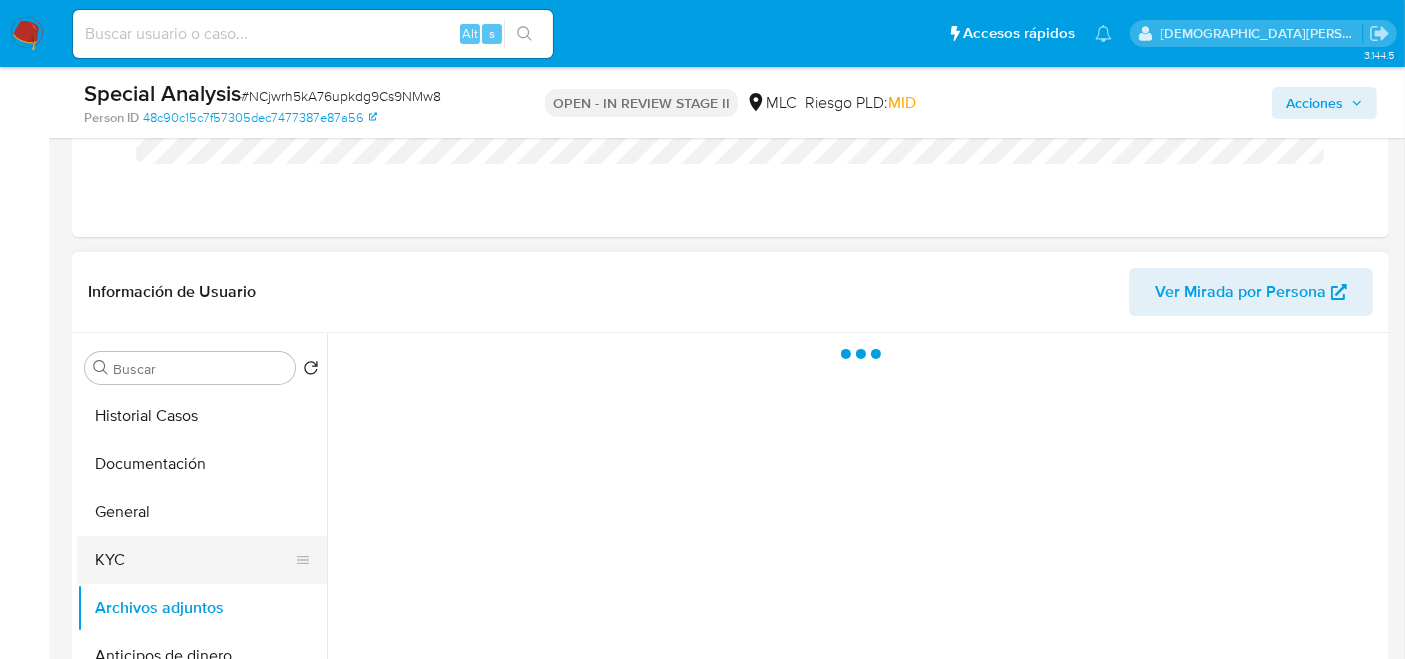 click on "KYC" at bounding box center [194, 560] 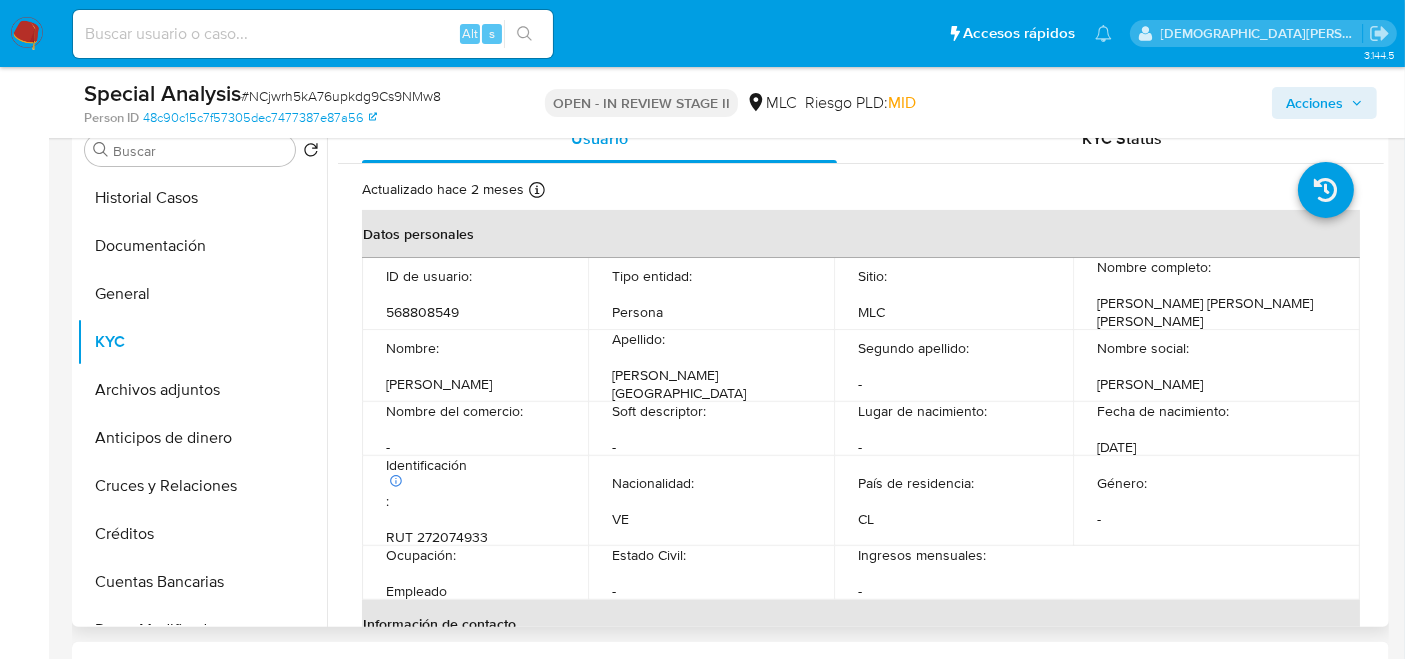 scroll, scrollTop: 555, scrollLeft: 0, axis: vertical 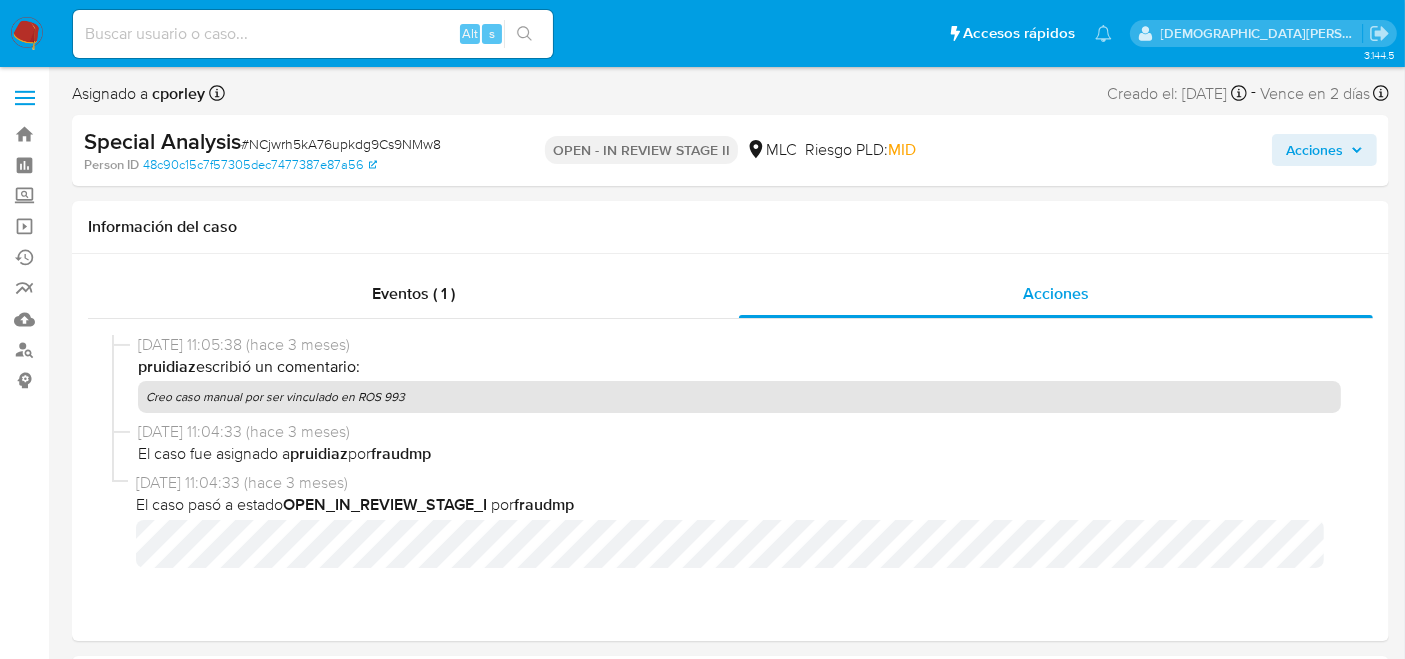 click on "Acciones" at bounding box center [1314, 150] 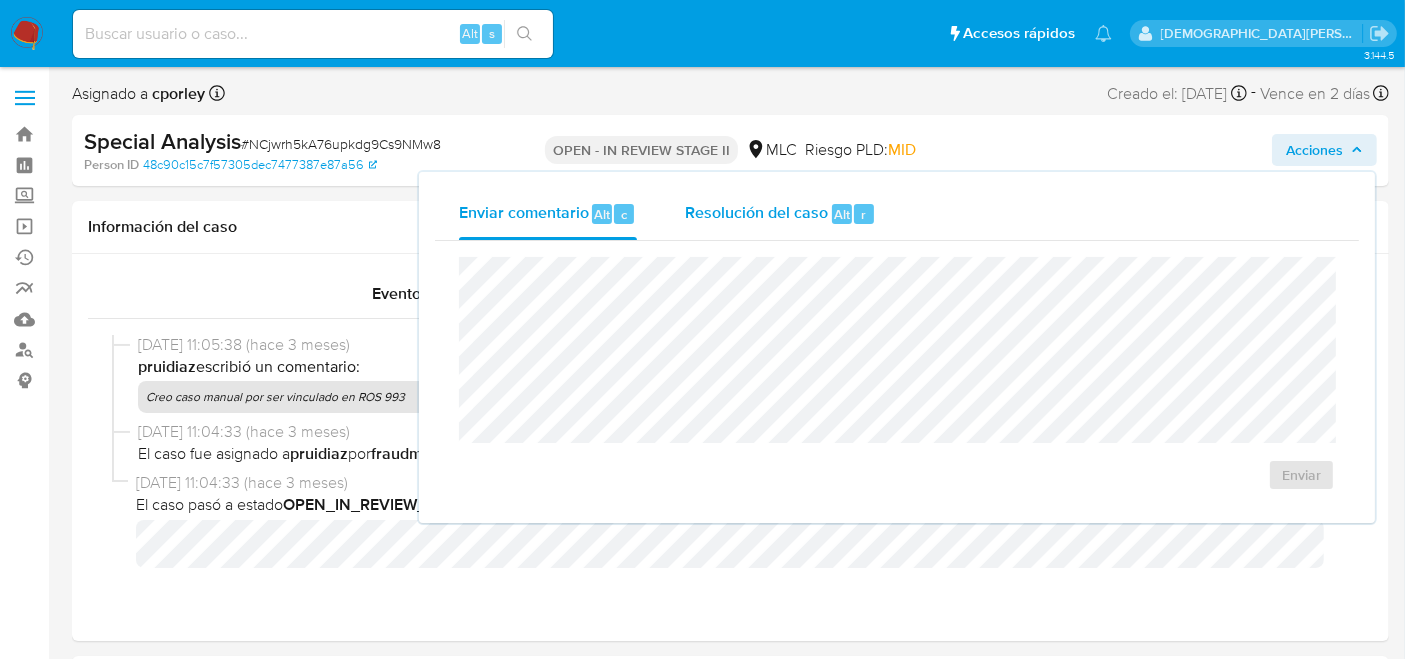 click on "Resolución del caso" at bounding box center [756, 213] 